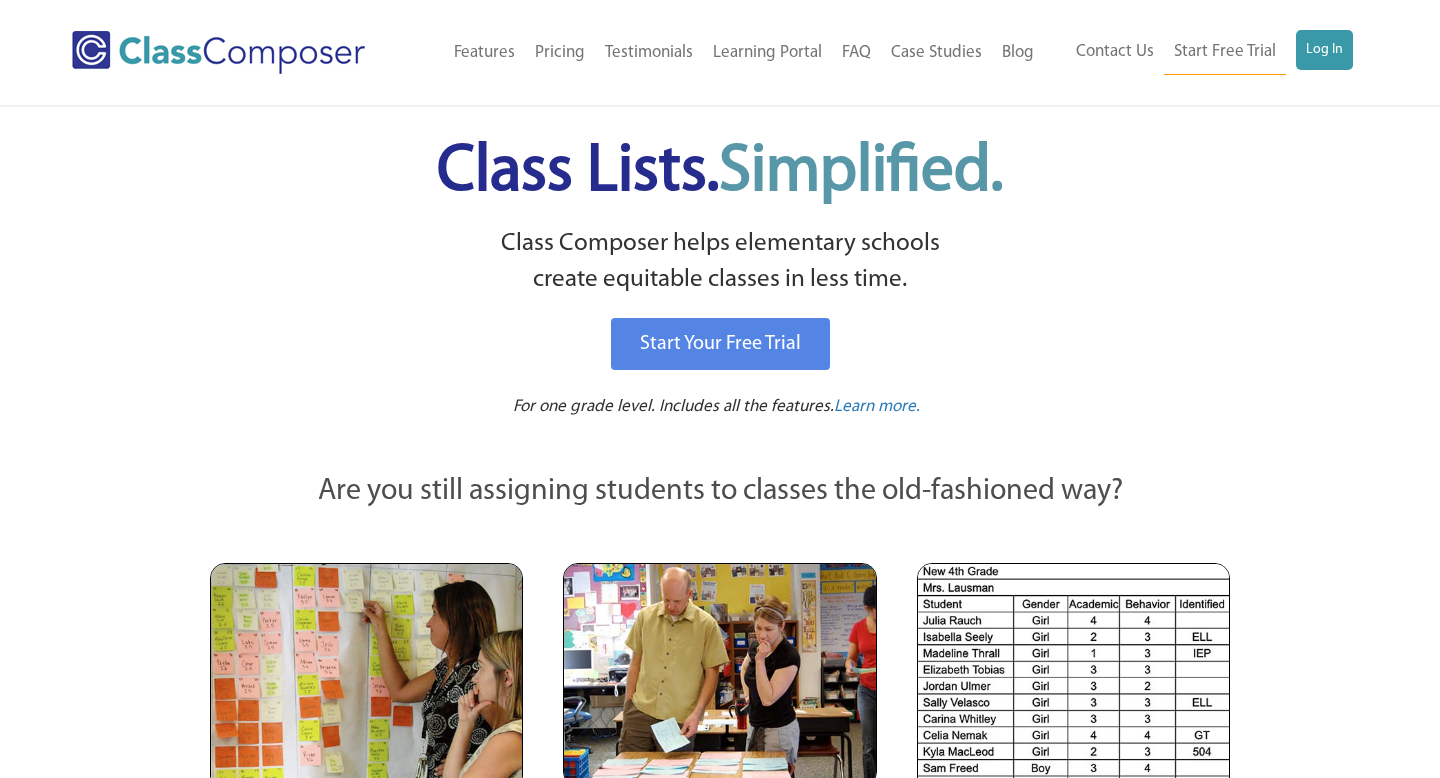 scroll, scrollTop: 0, scrollLeft: 0, axis: both 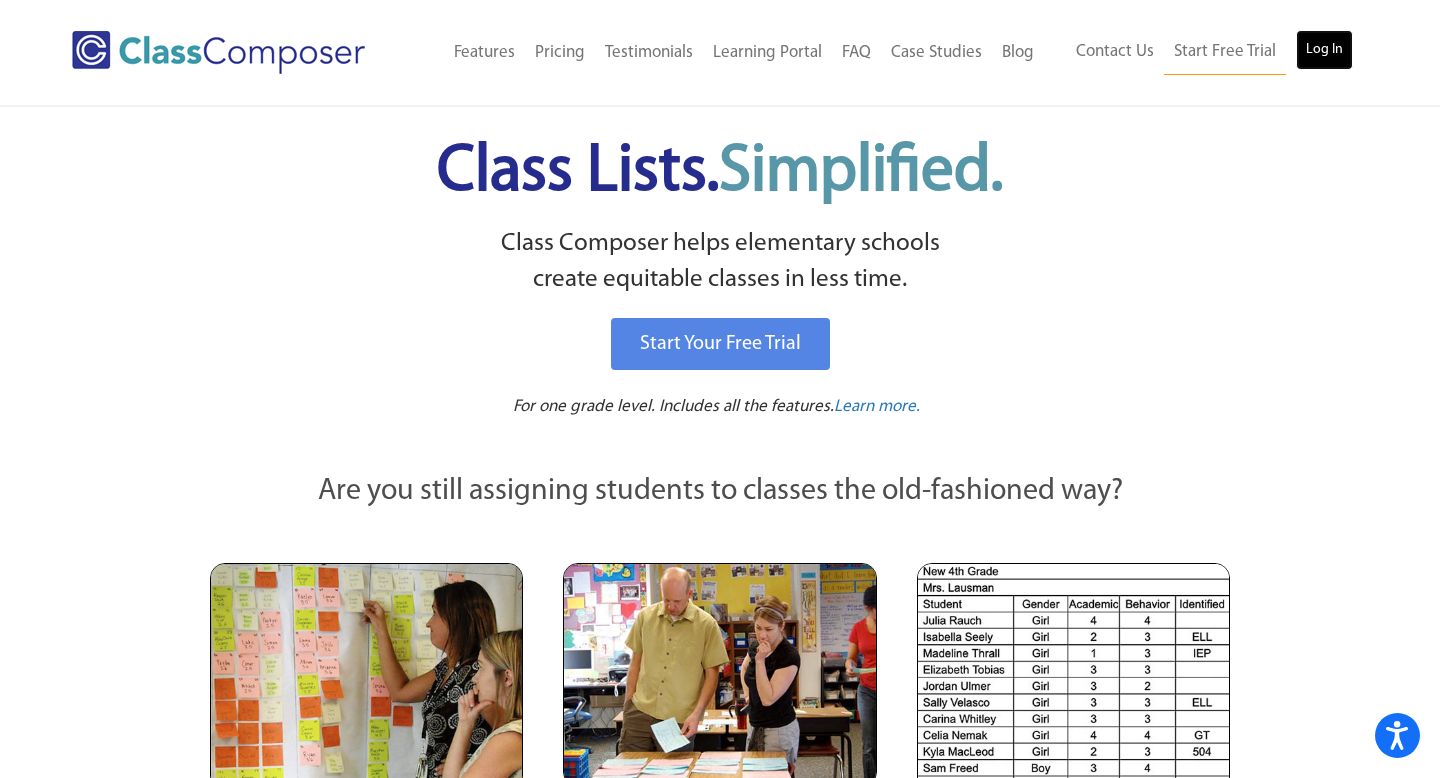 click on "Log In" at bounding box center (1324, 50) 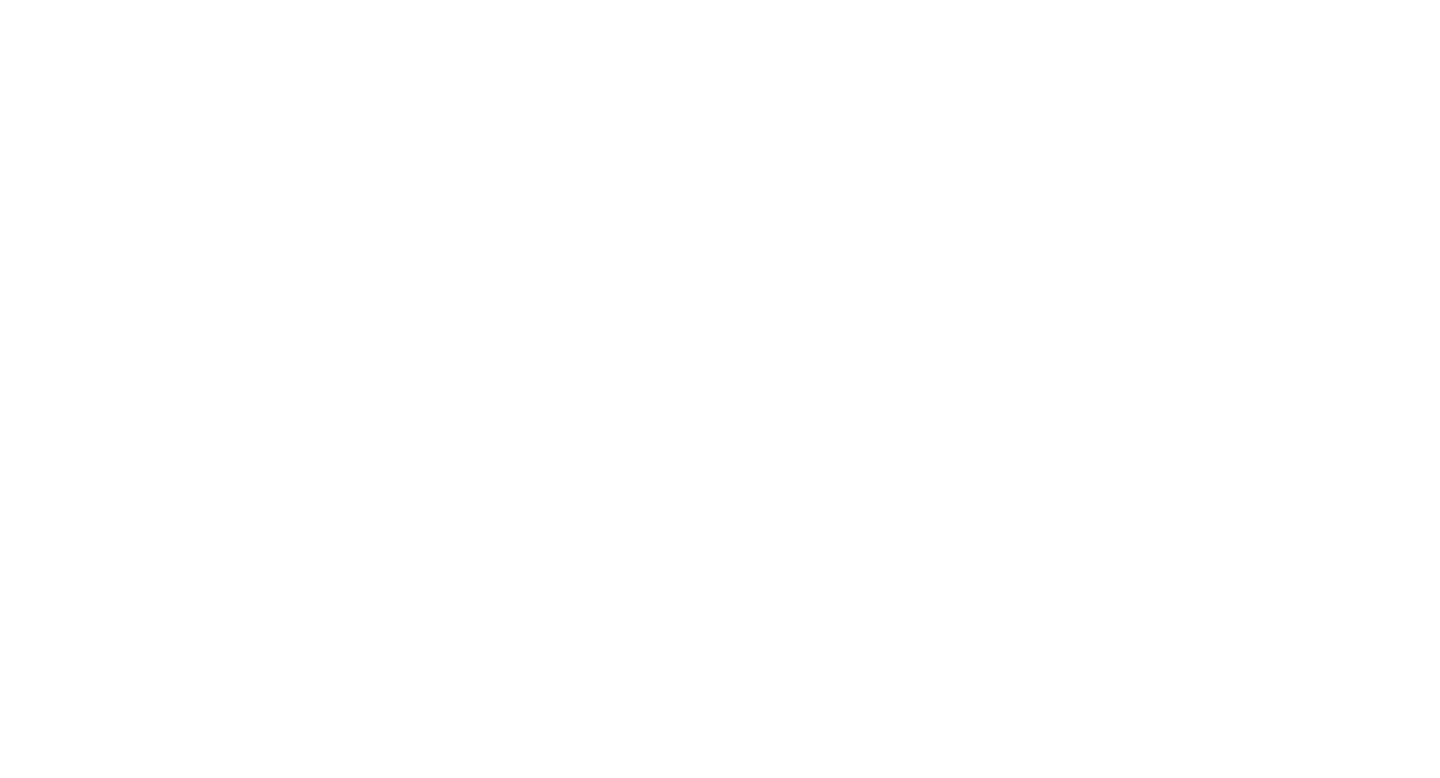 scroll, scrollTop: 0, scrollLeft: 0, axis: both 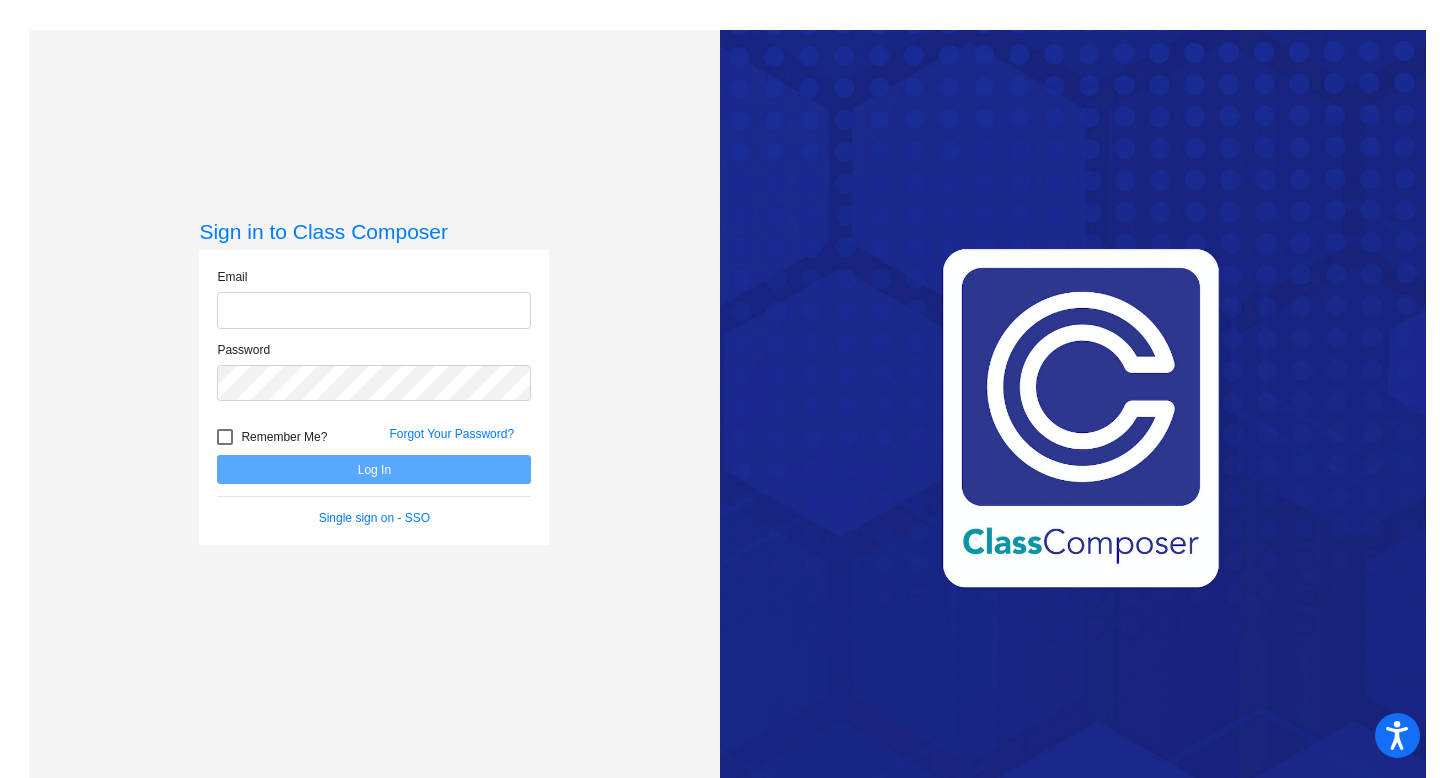 type on "[EMAIL]" 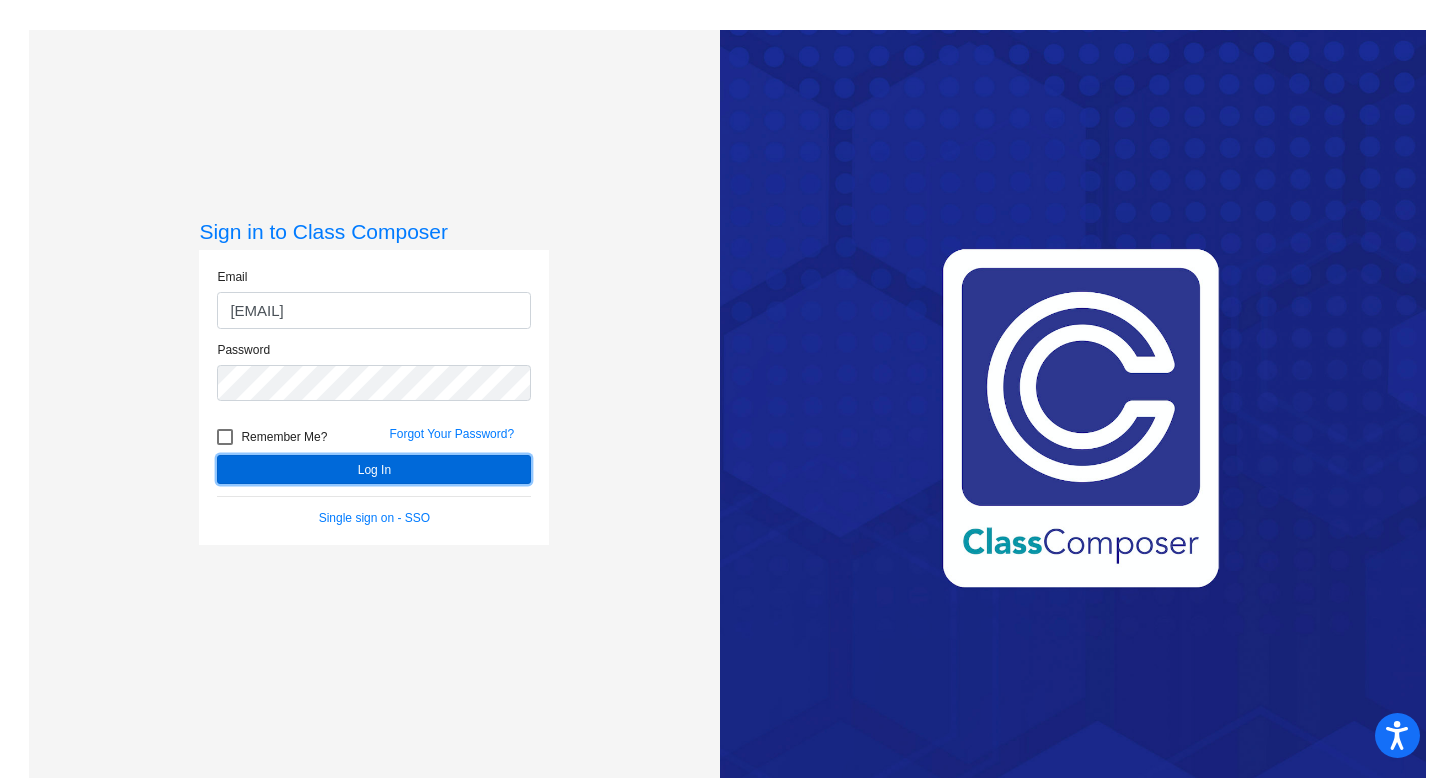 click on "Log In" 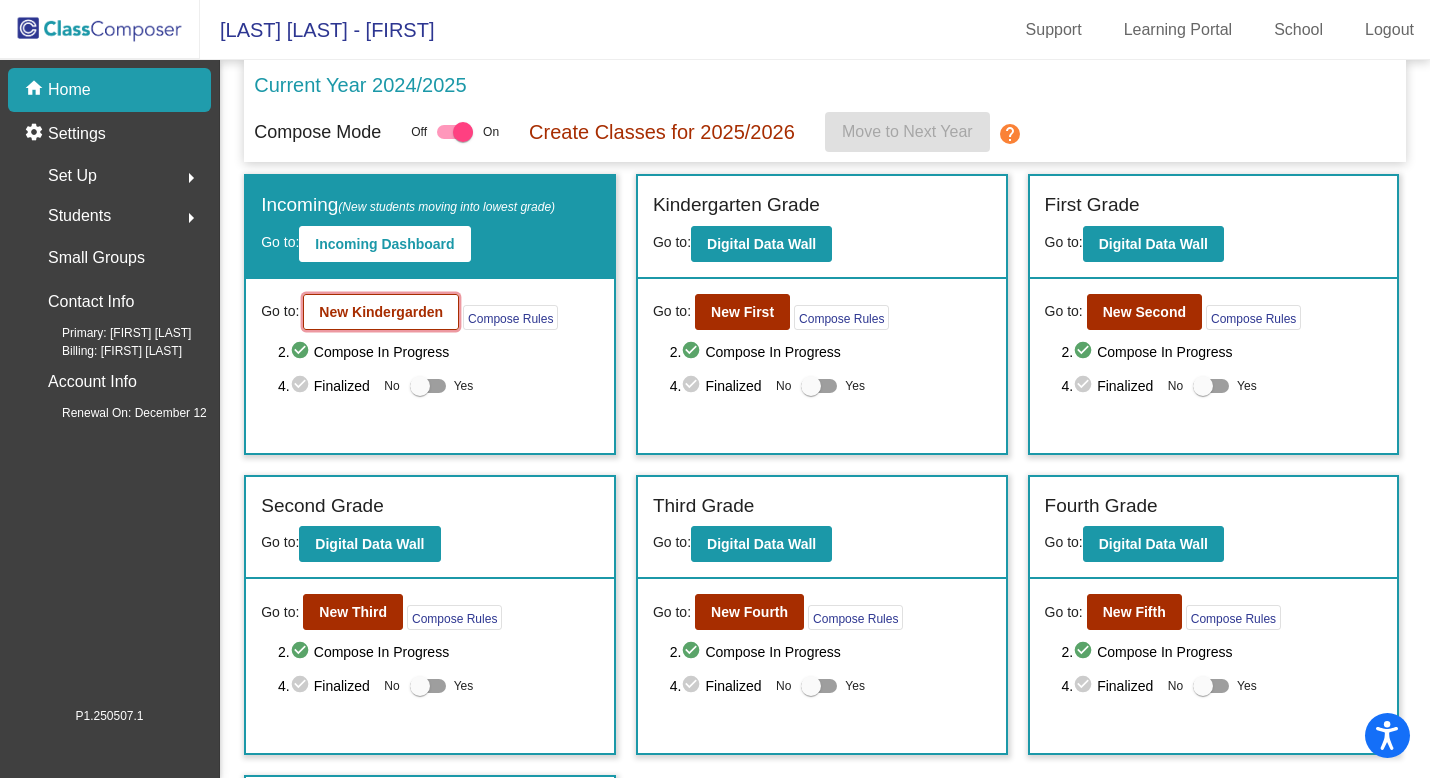 click on "New Kindergarden" 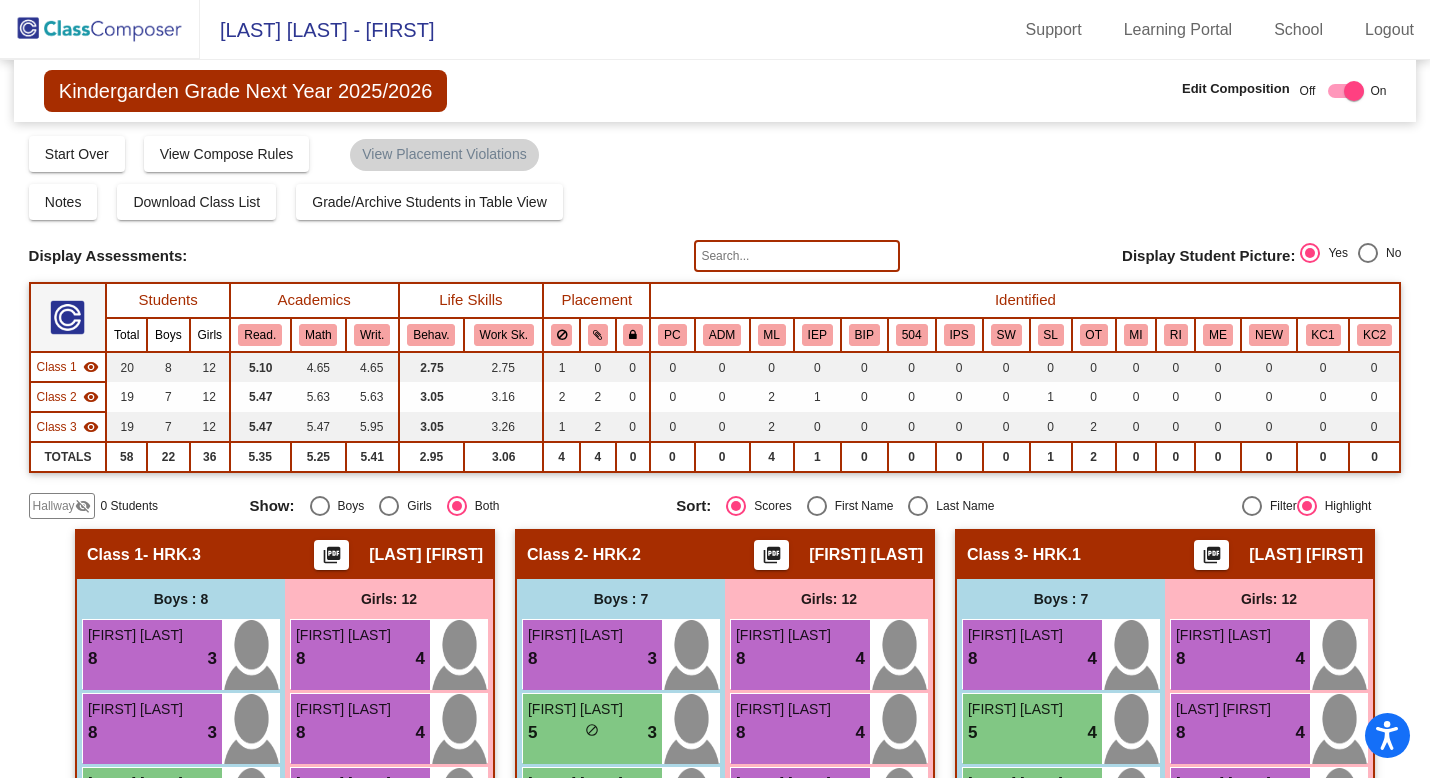 click 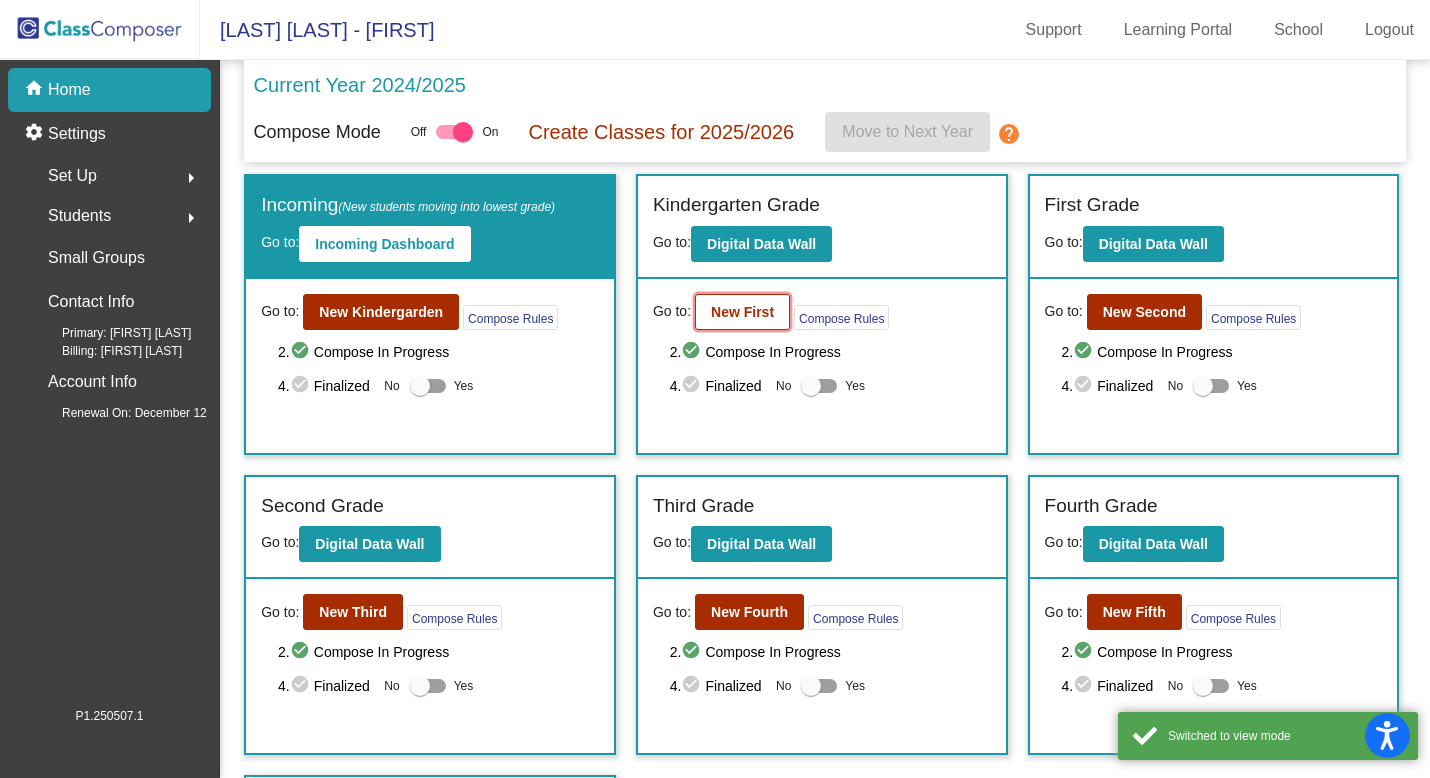 click on "New First" 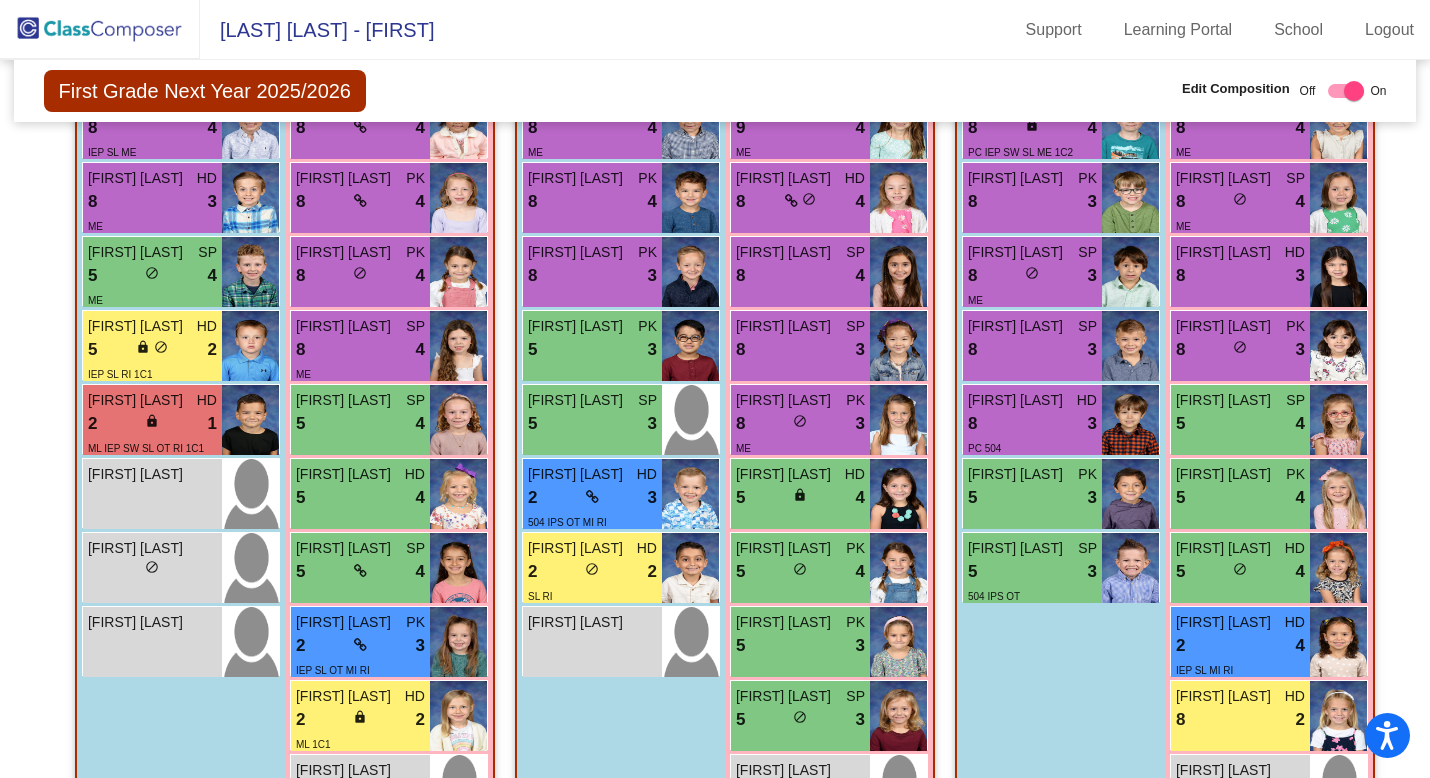 scroll, scrollTop: 654, scrollLeft: 0, axis: vertical 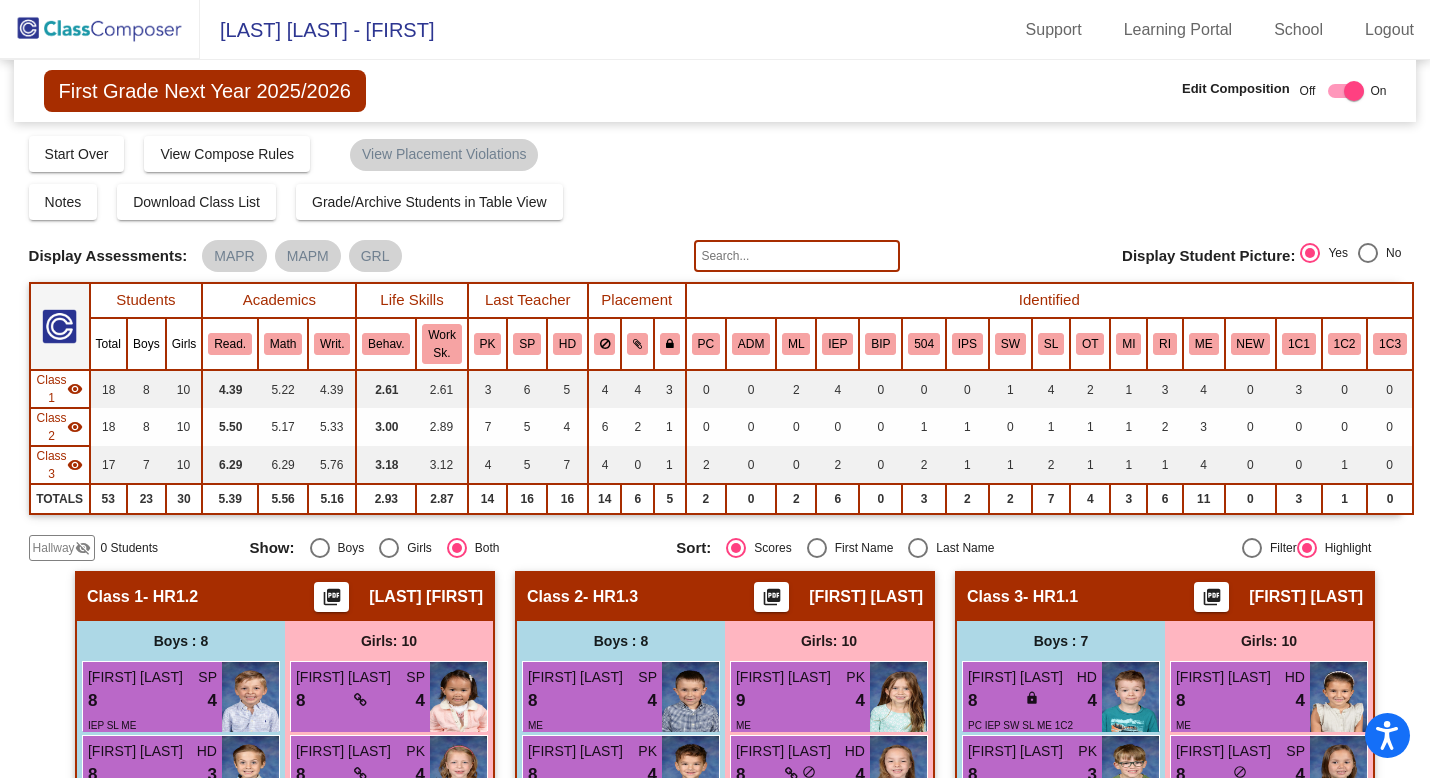 click 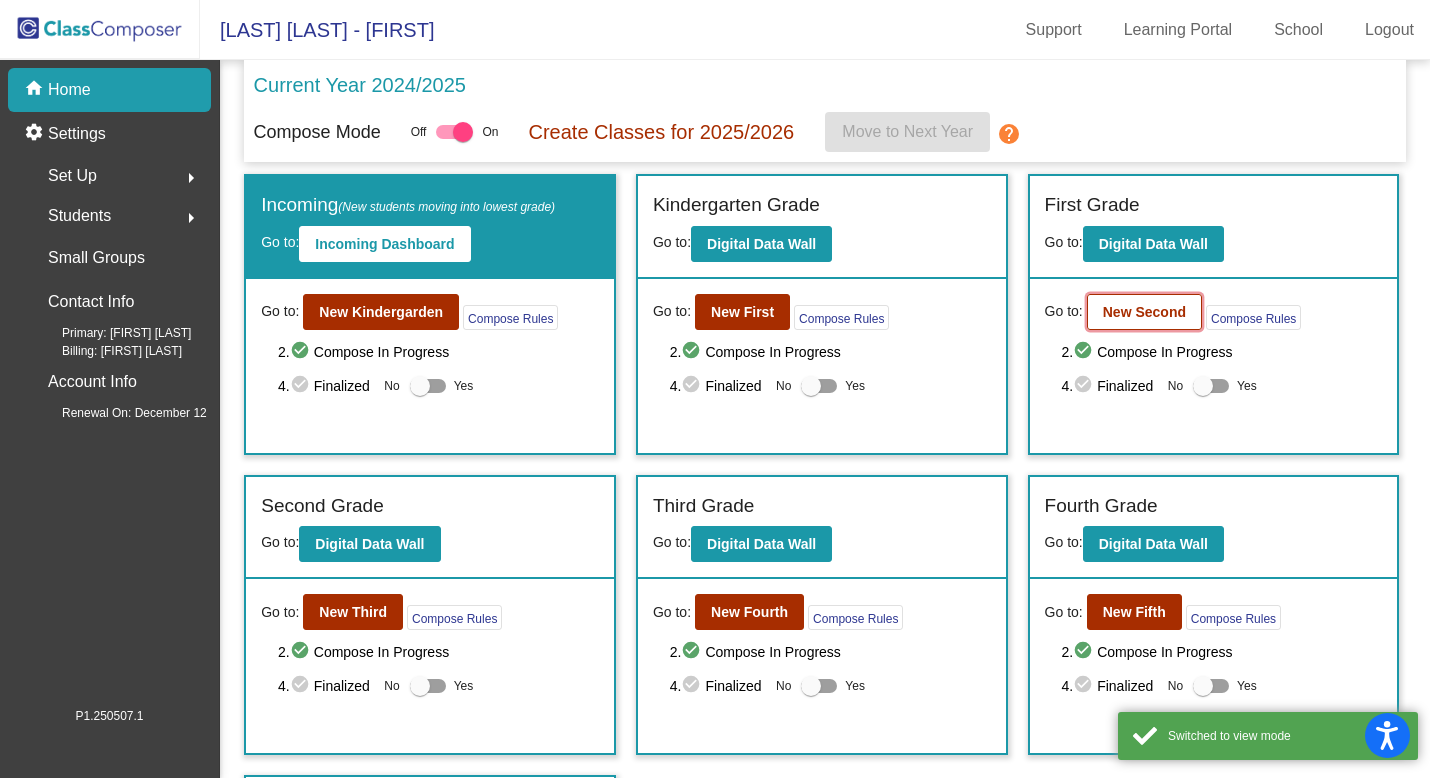 click on "New Second" 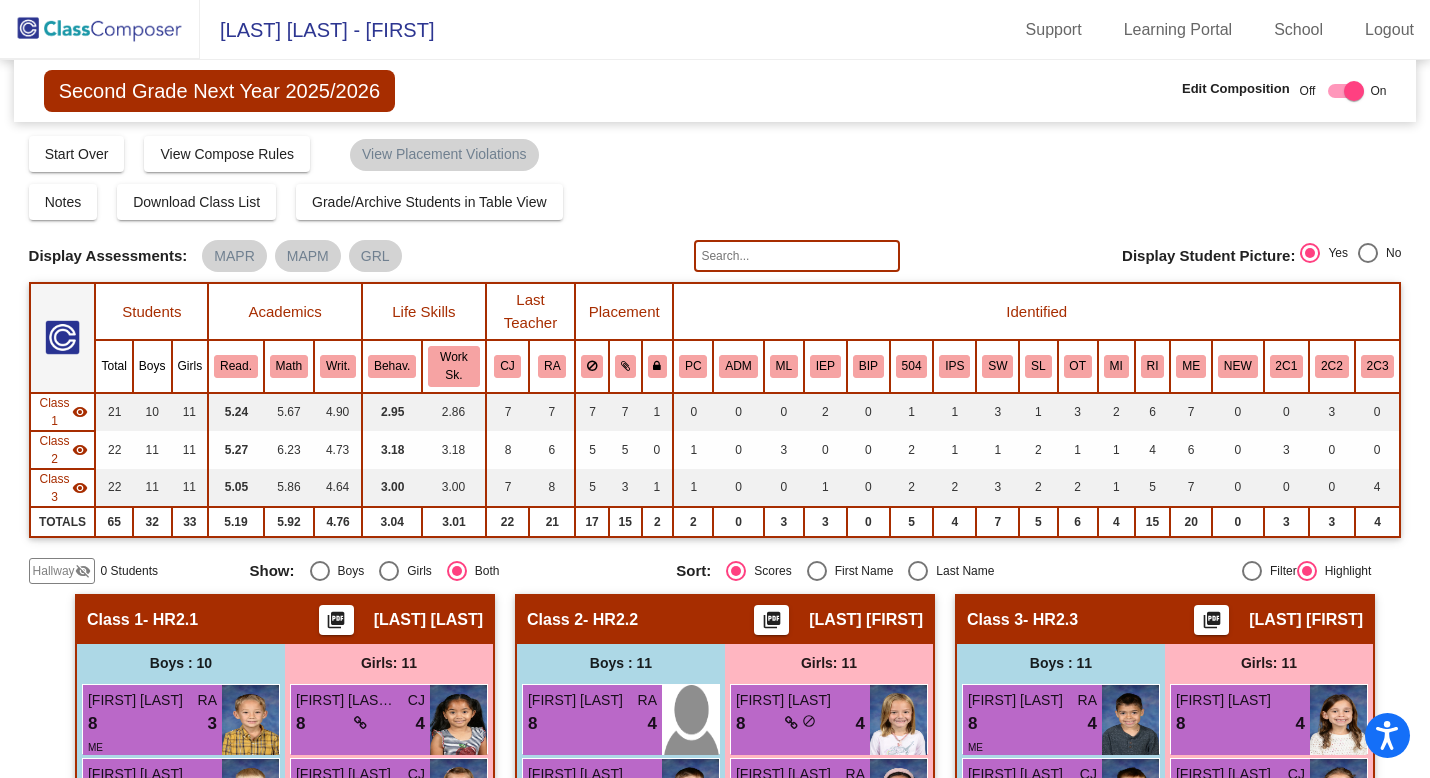 click 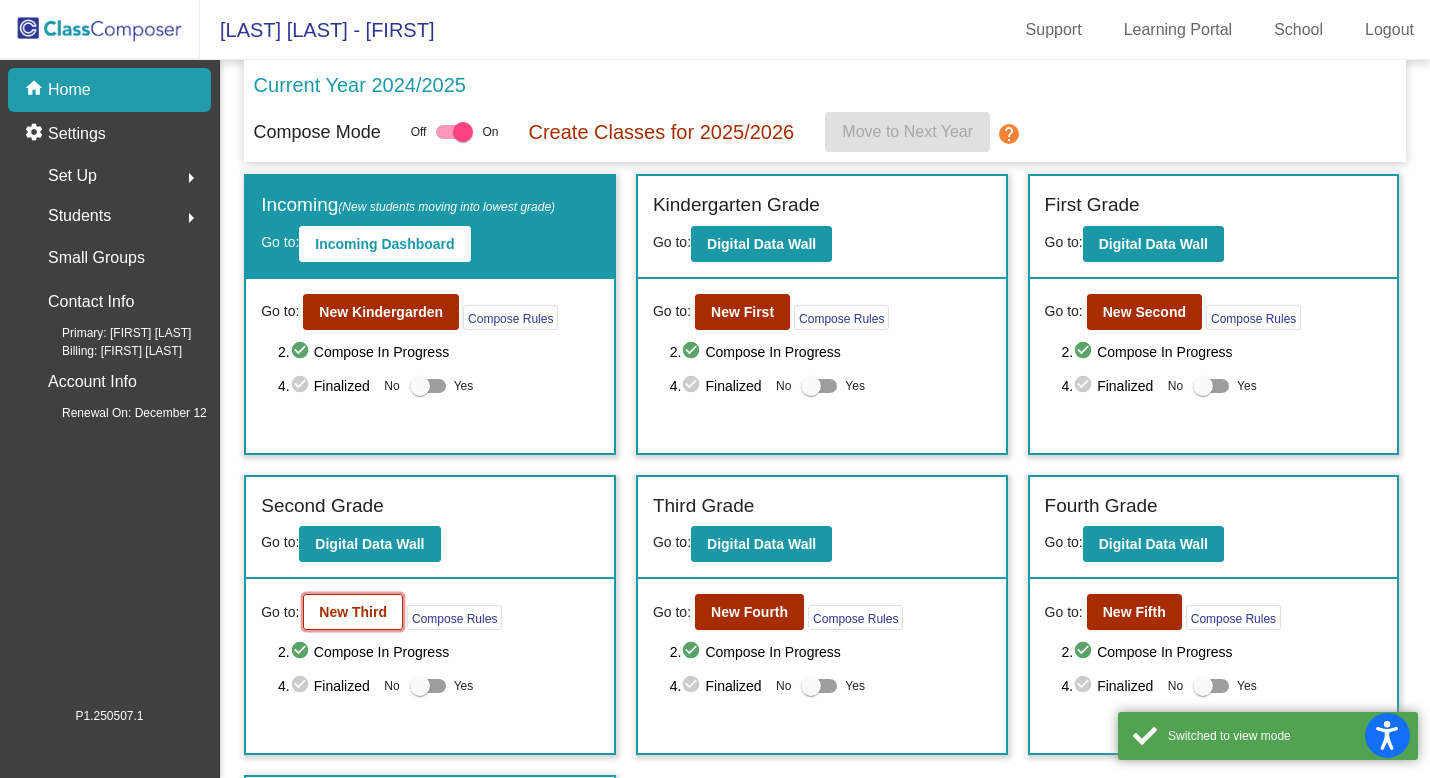 click on "New Third" 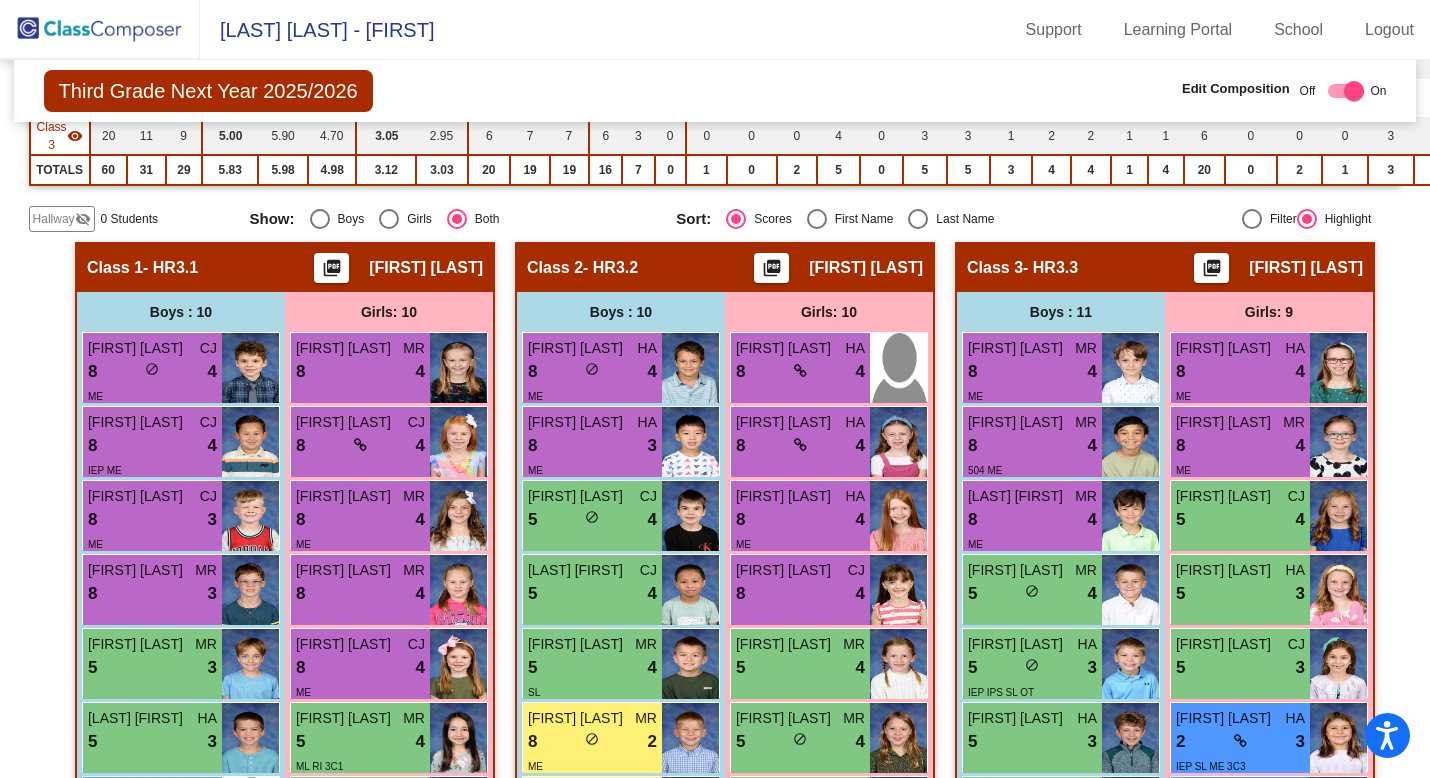 scroll, scrollTop: 0, scrollLeft: 0, axis: both 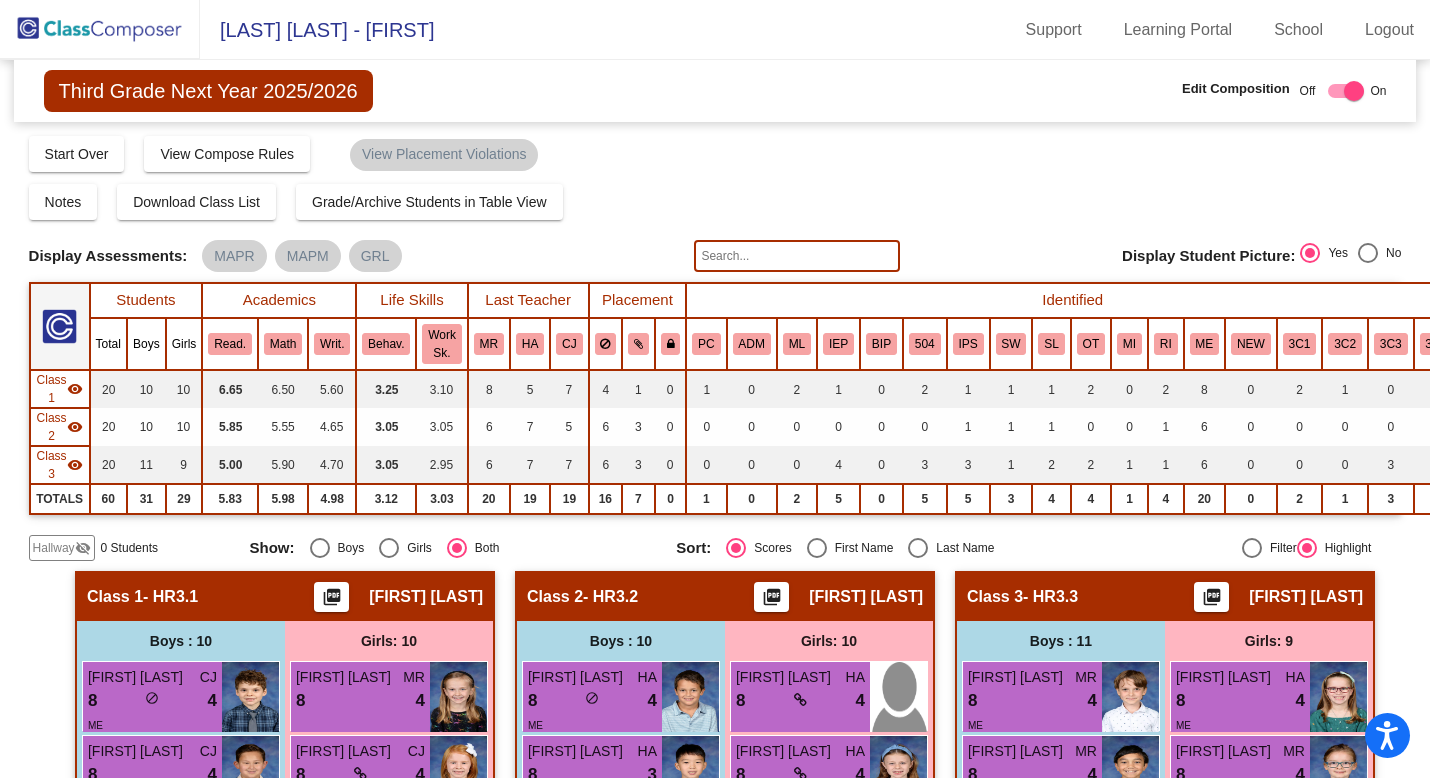 click 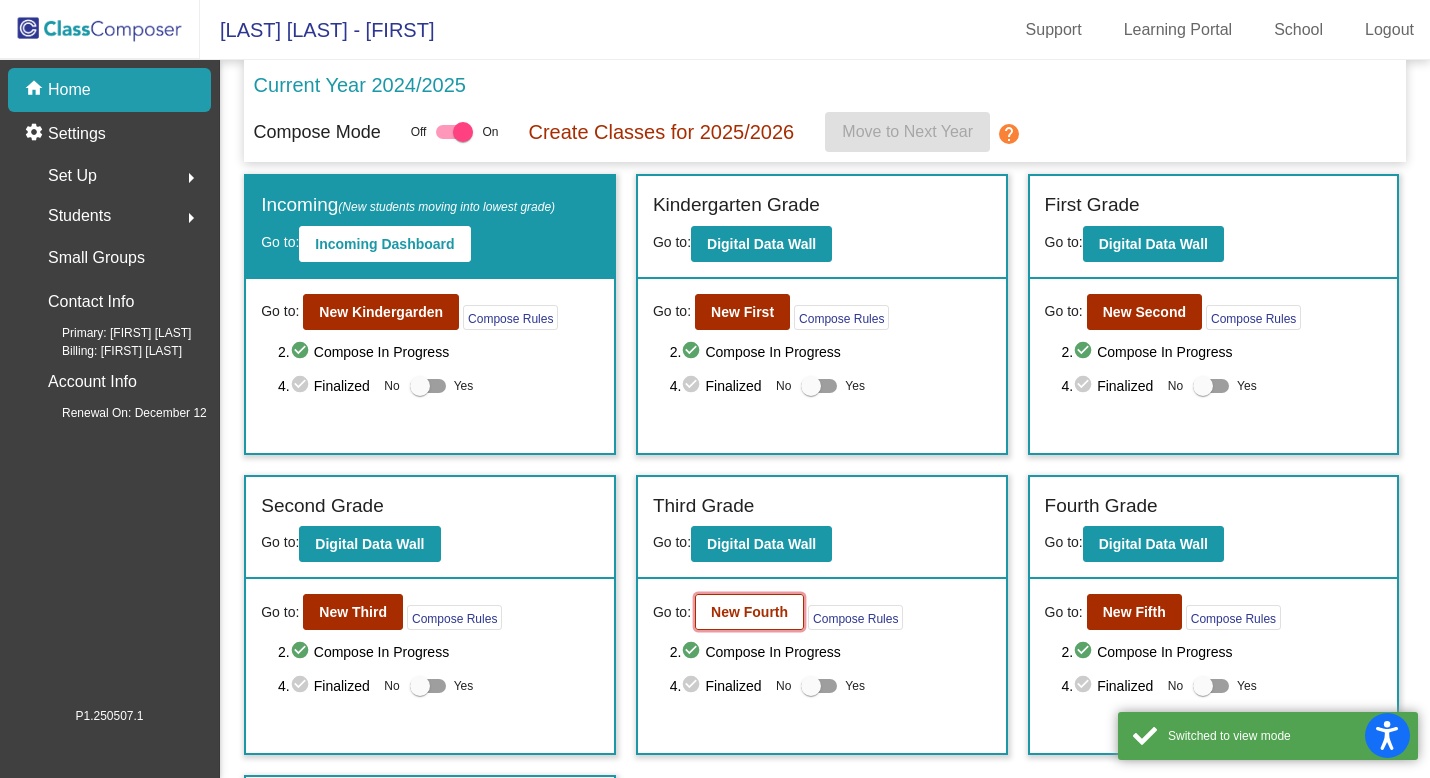 click on "New Fourth" 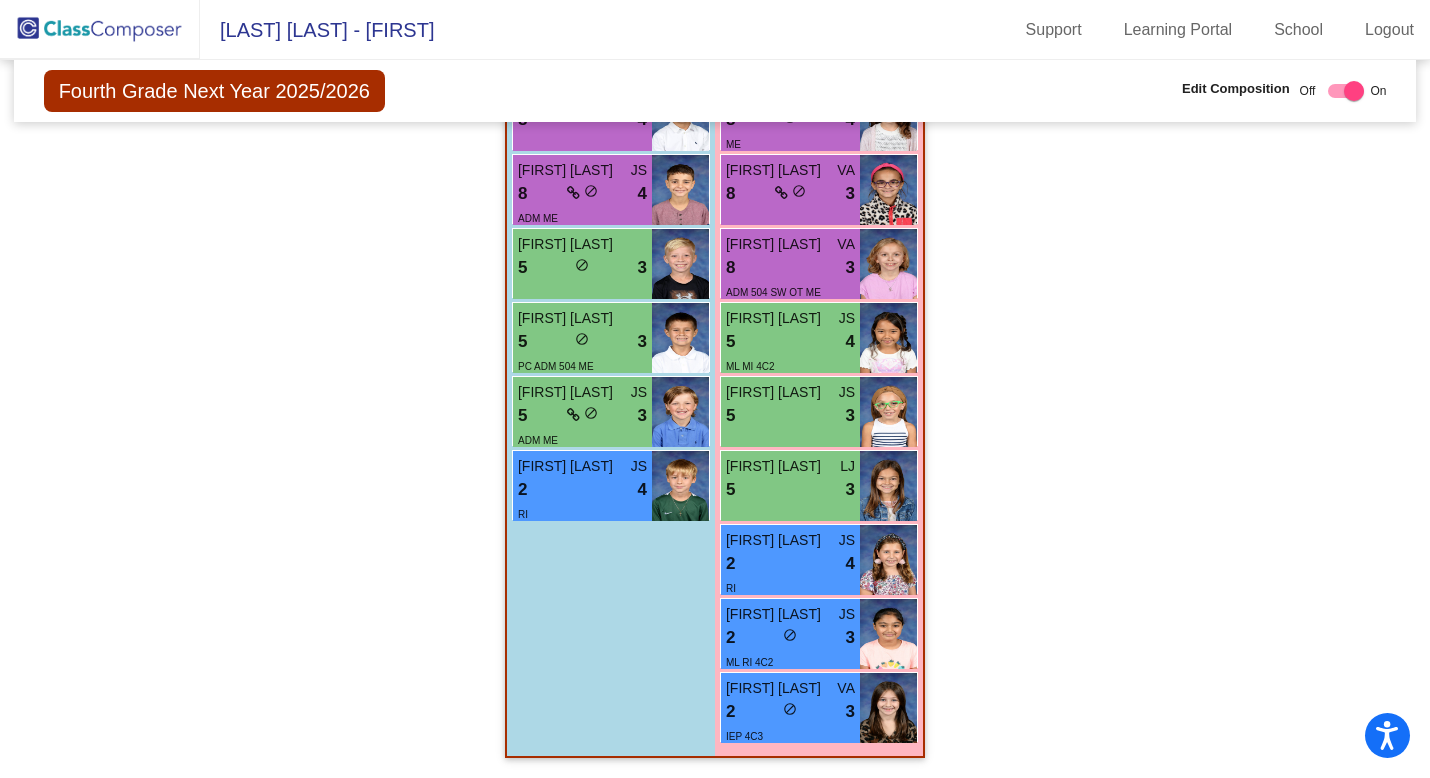 scroll, scrollTop: 1229, scrollLeft: 0, axis: vertical 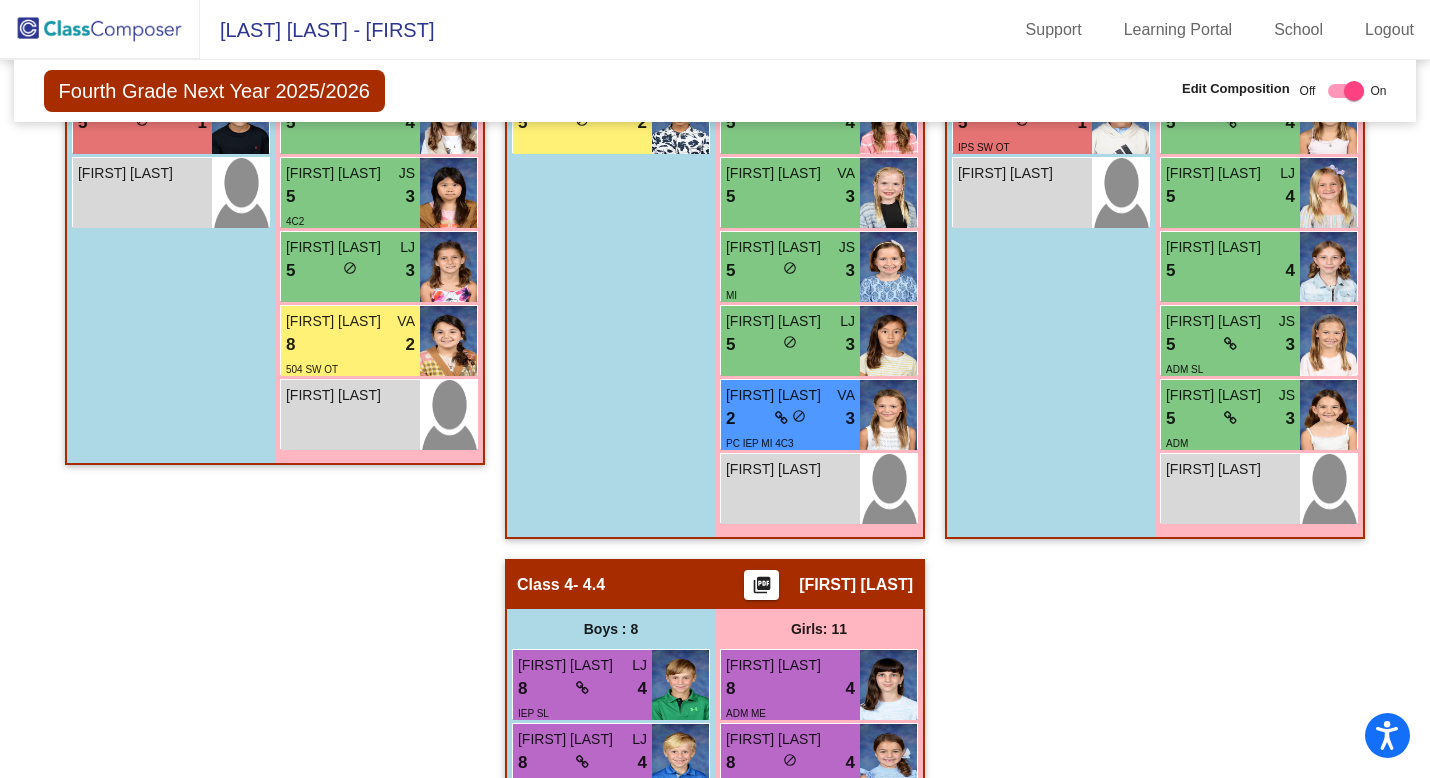 click 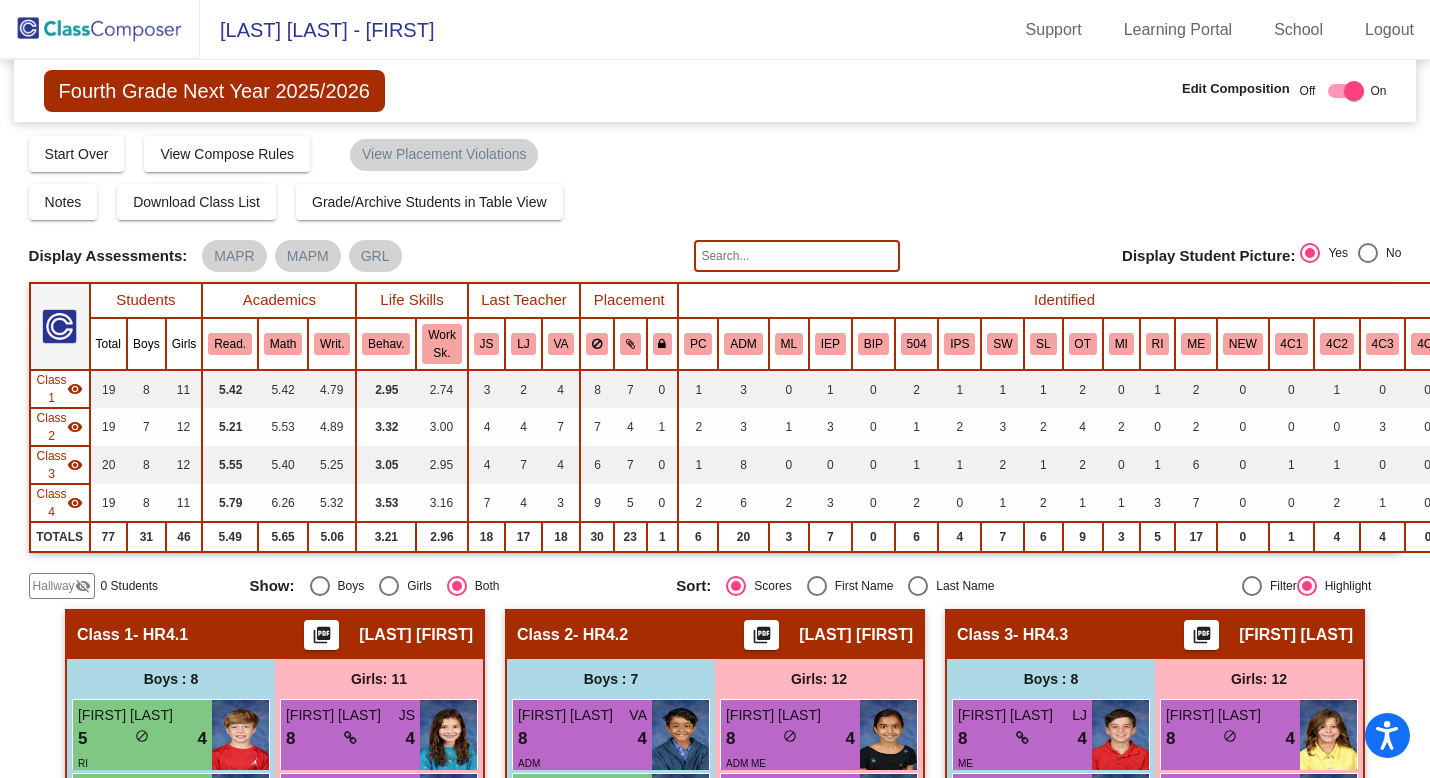 click 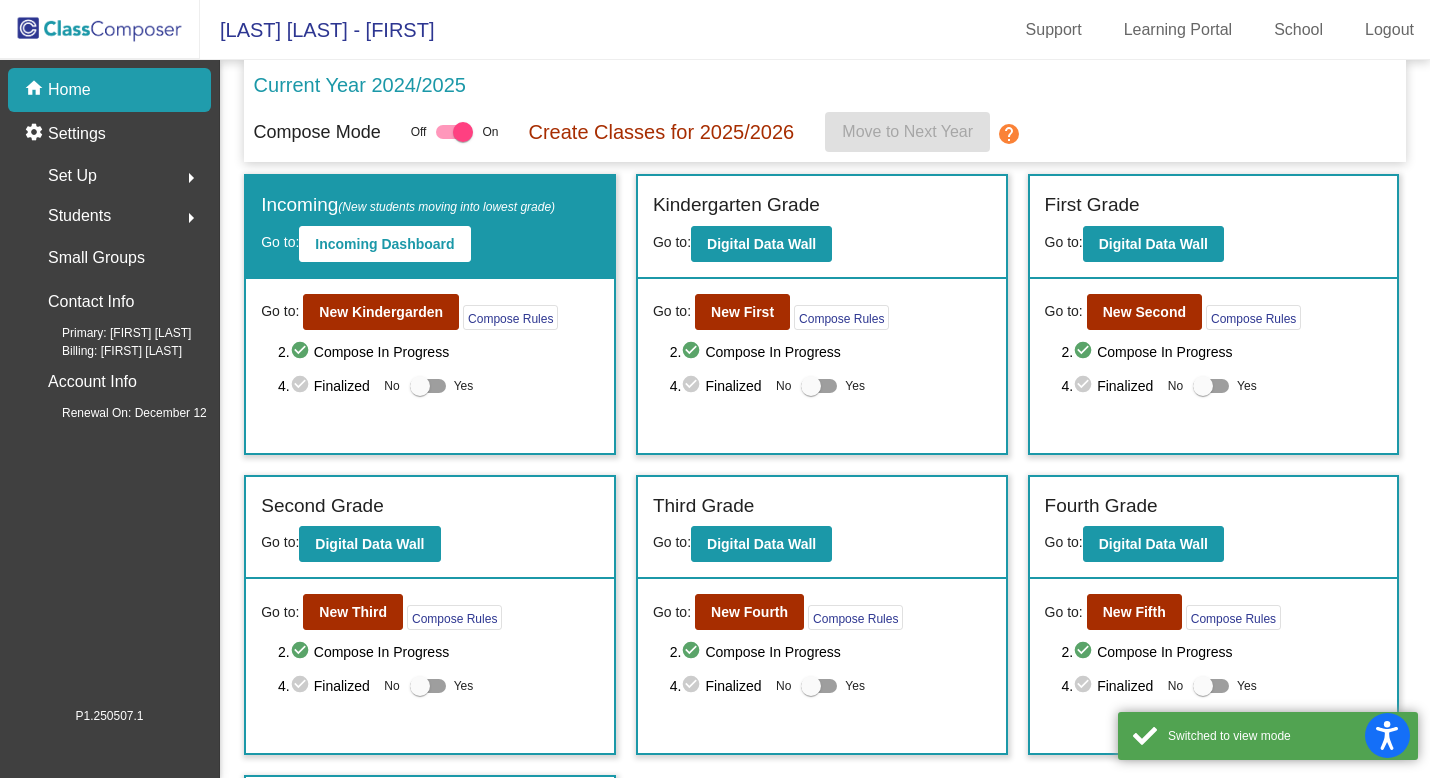 click on "Students" 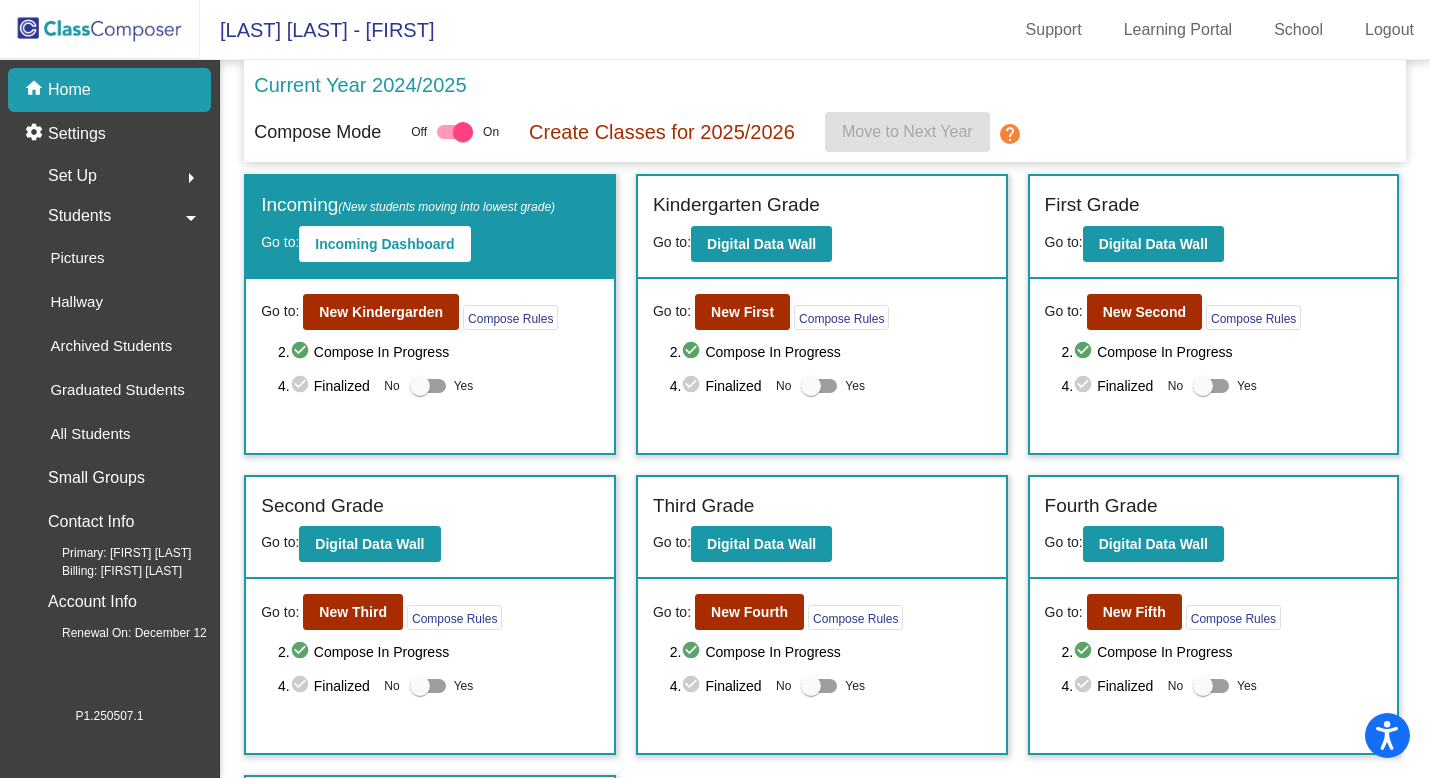 click on "Students" 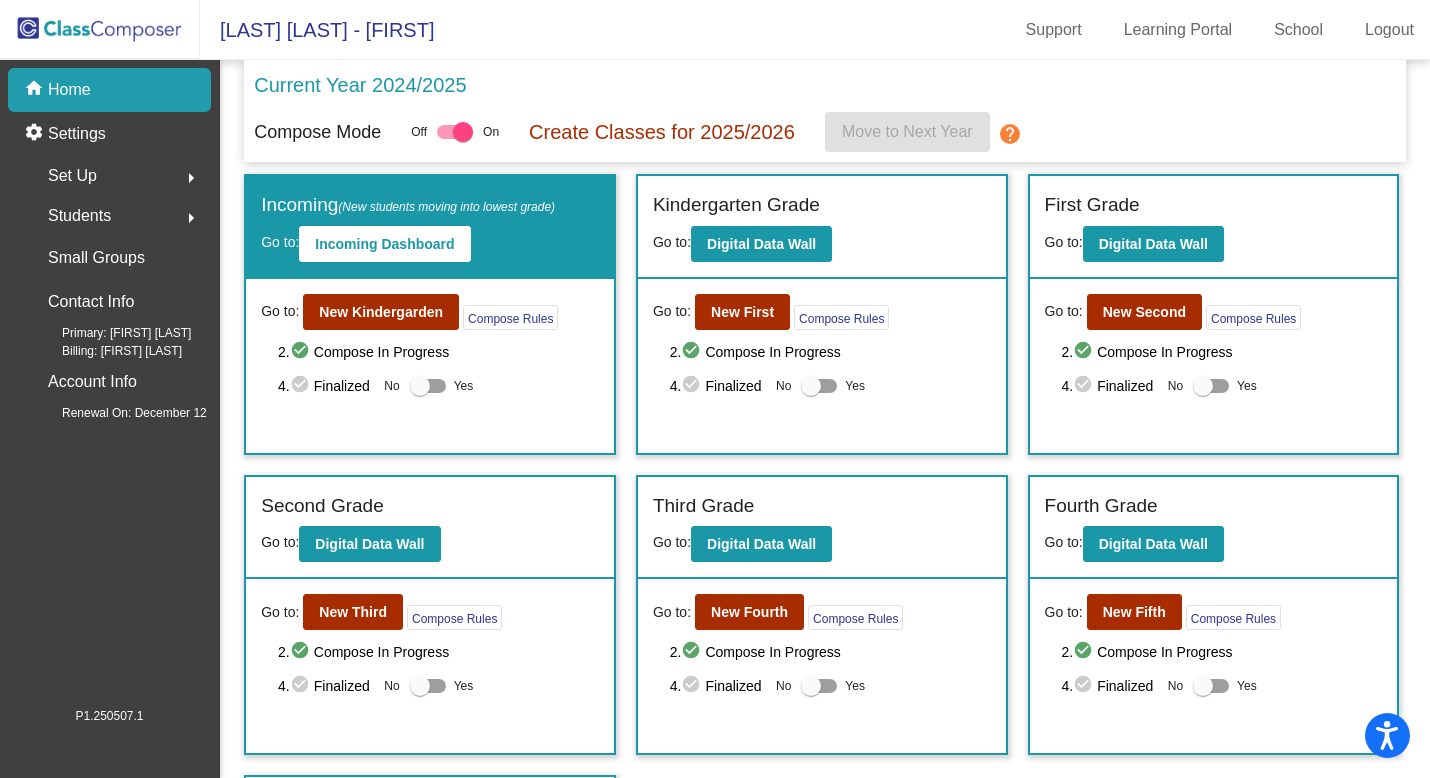 click on "Students" 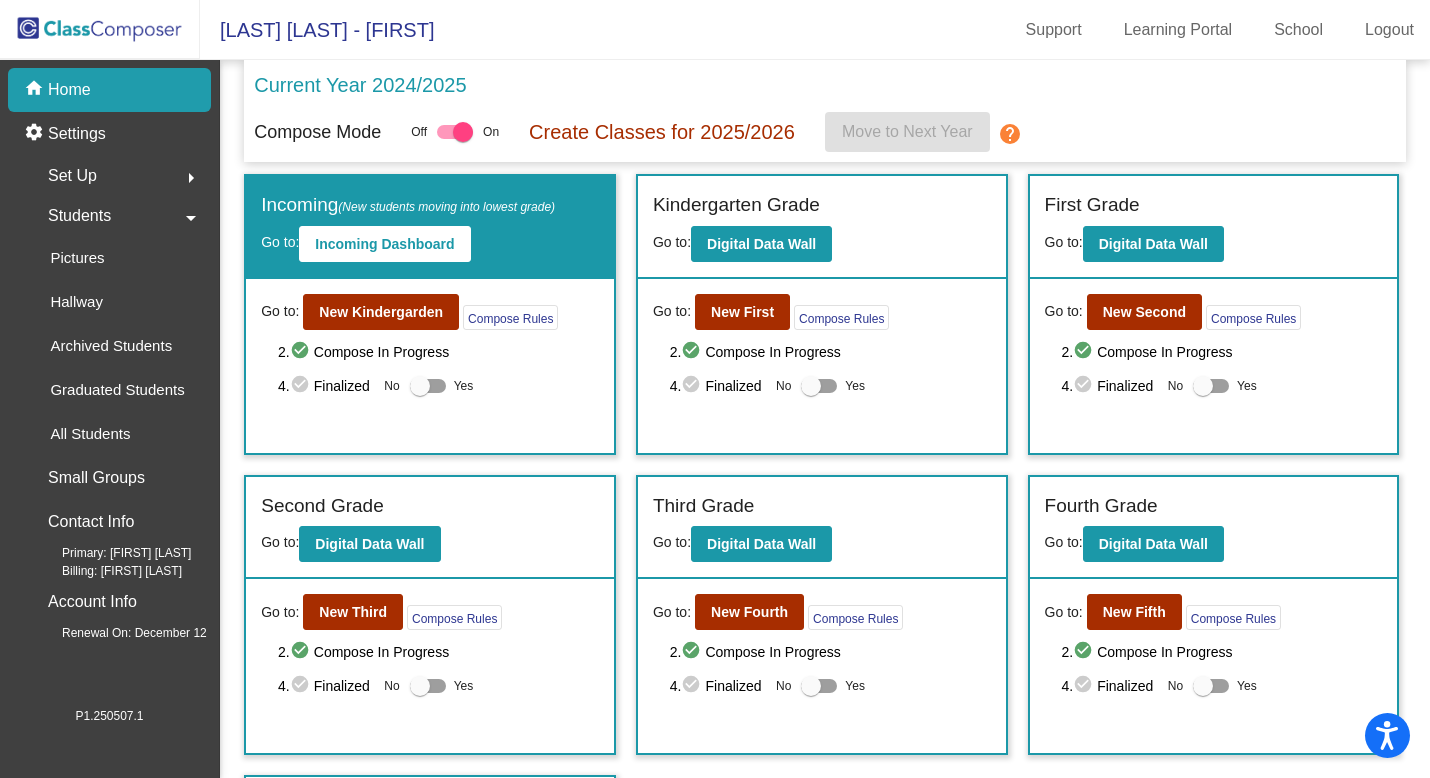 click on "Home" 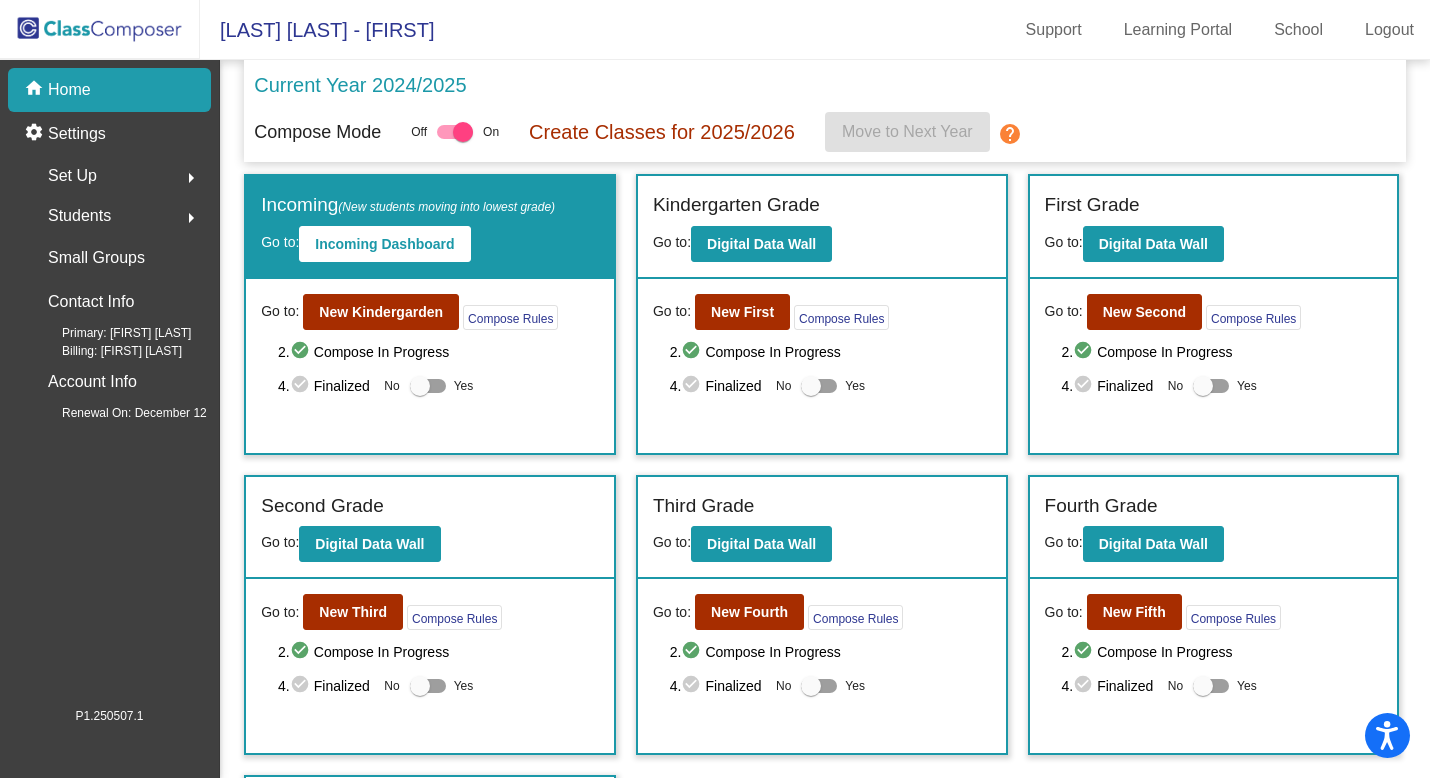 click on "Home" 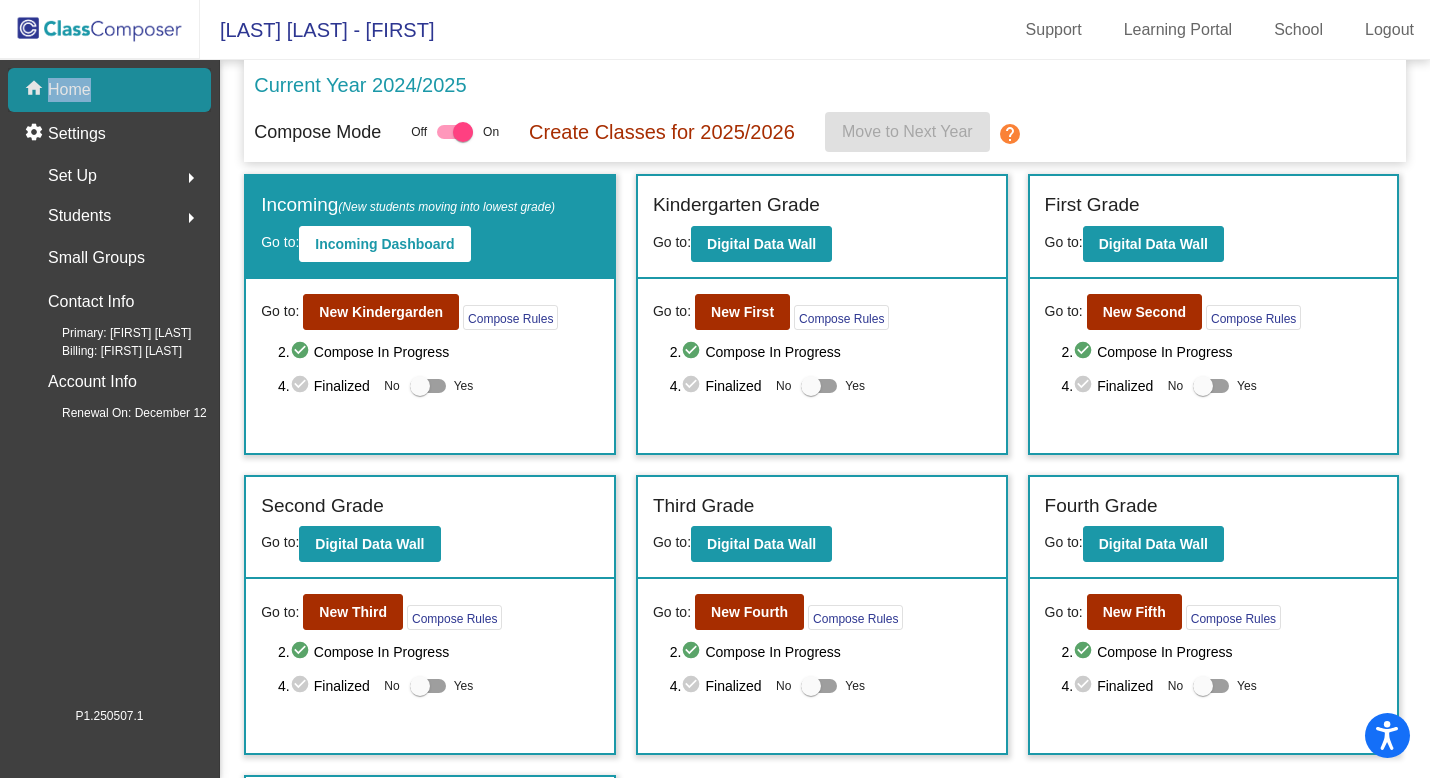 click on "Home" 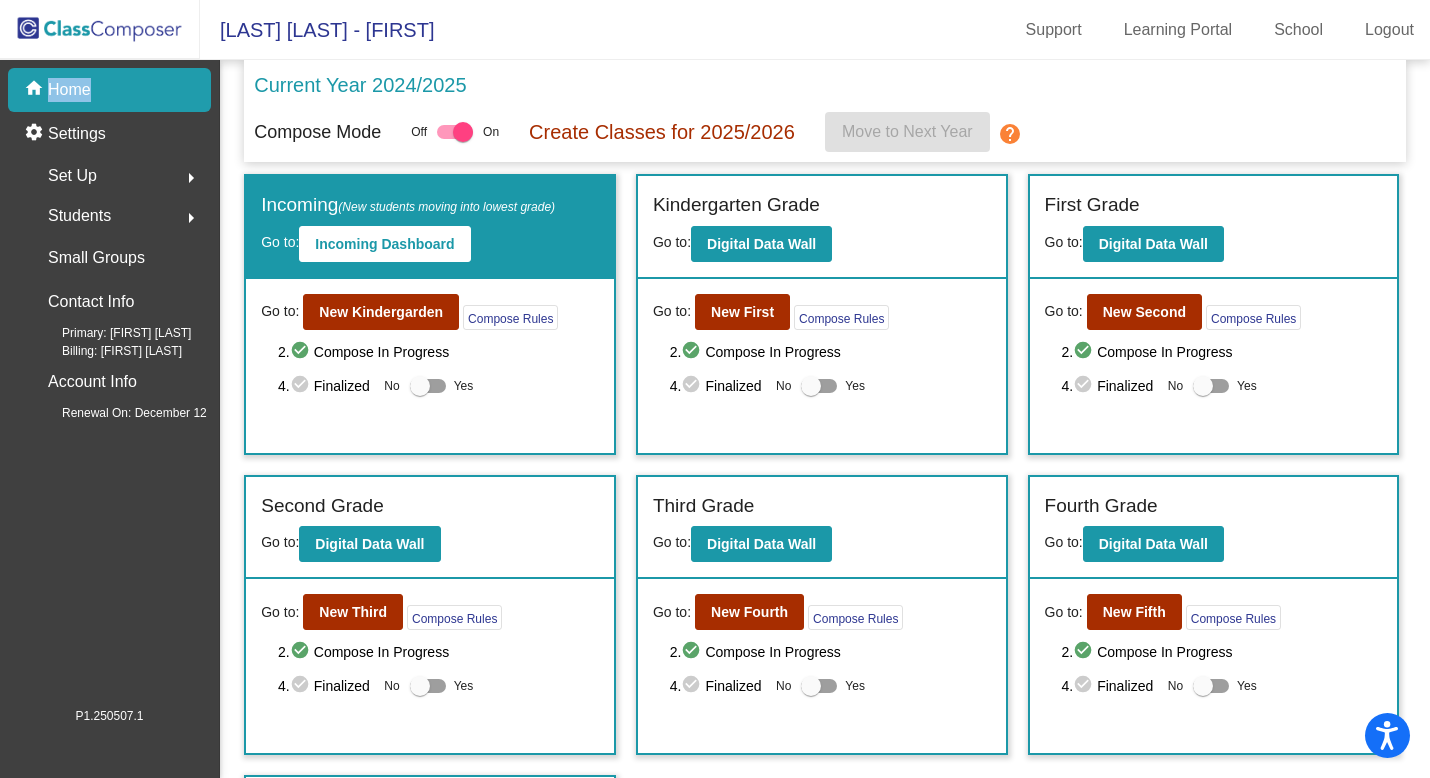 click 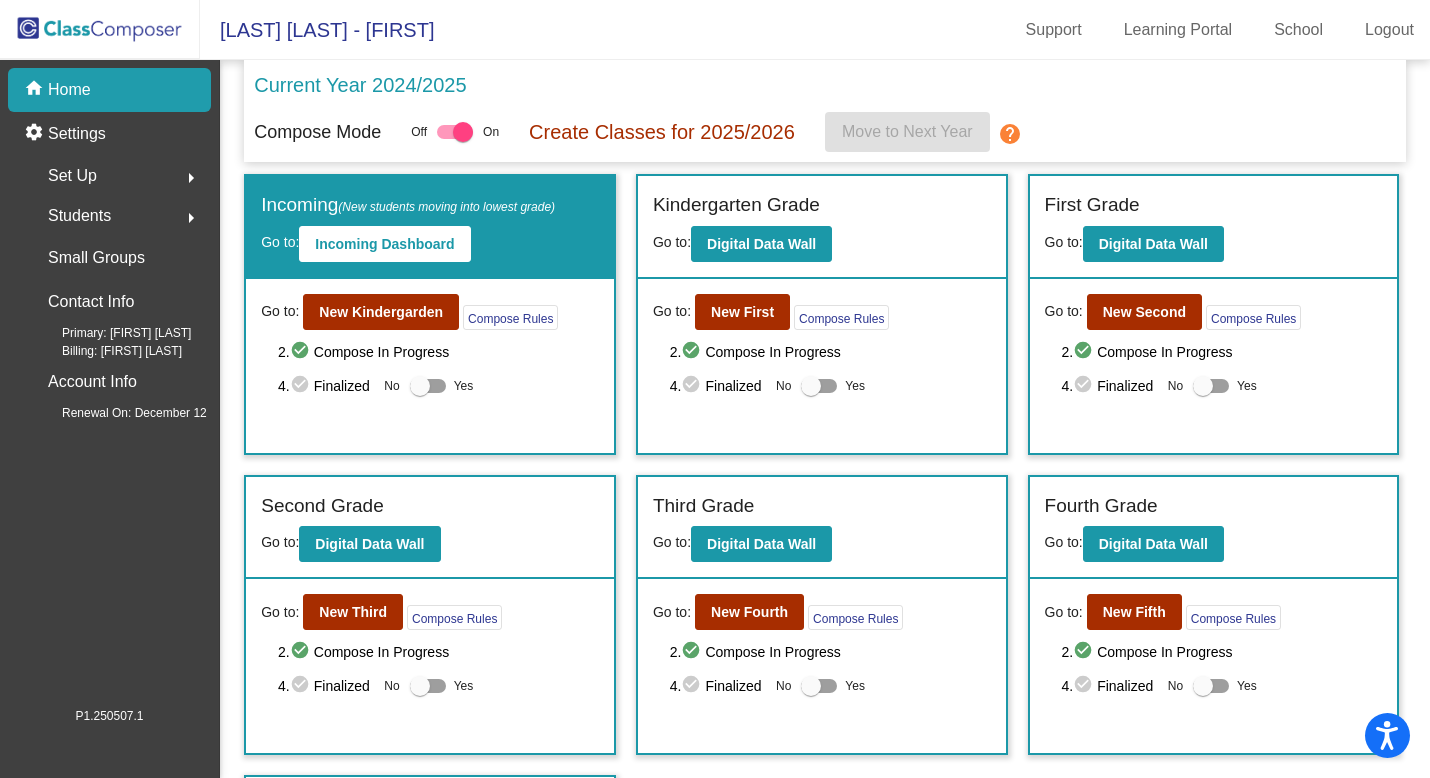 click on "Renewal On: December 12" 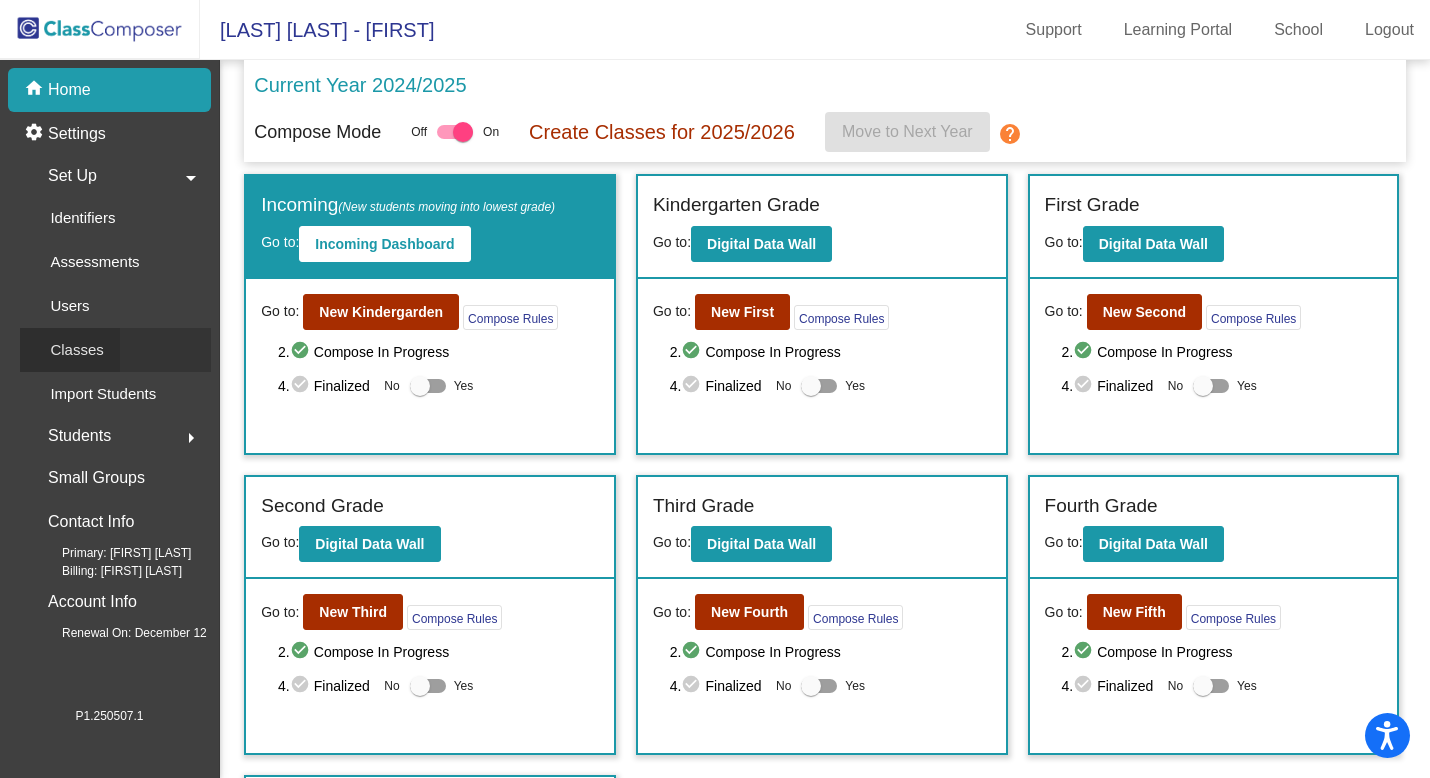 click on "Classes" 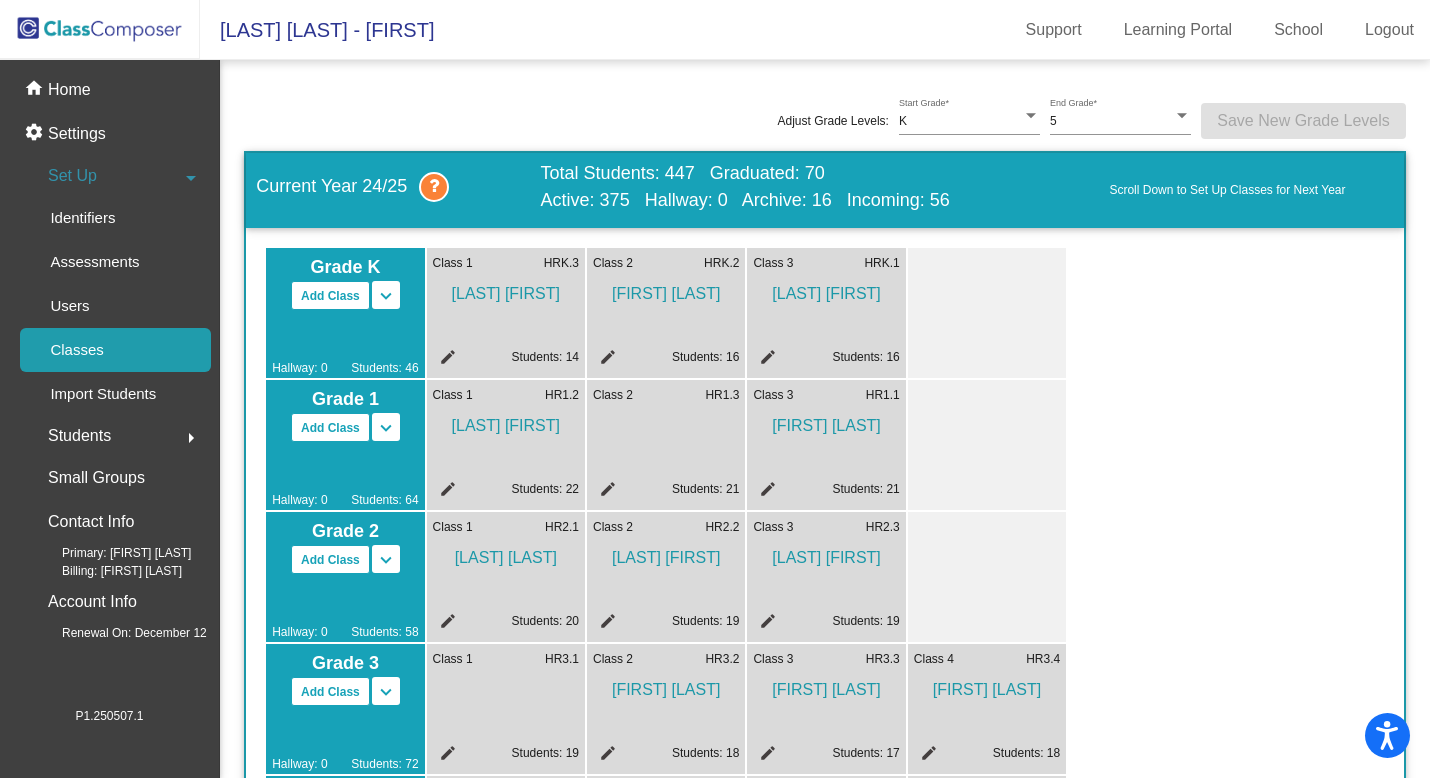 click on "Class 2 HR1.3 edit Students: 21" 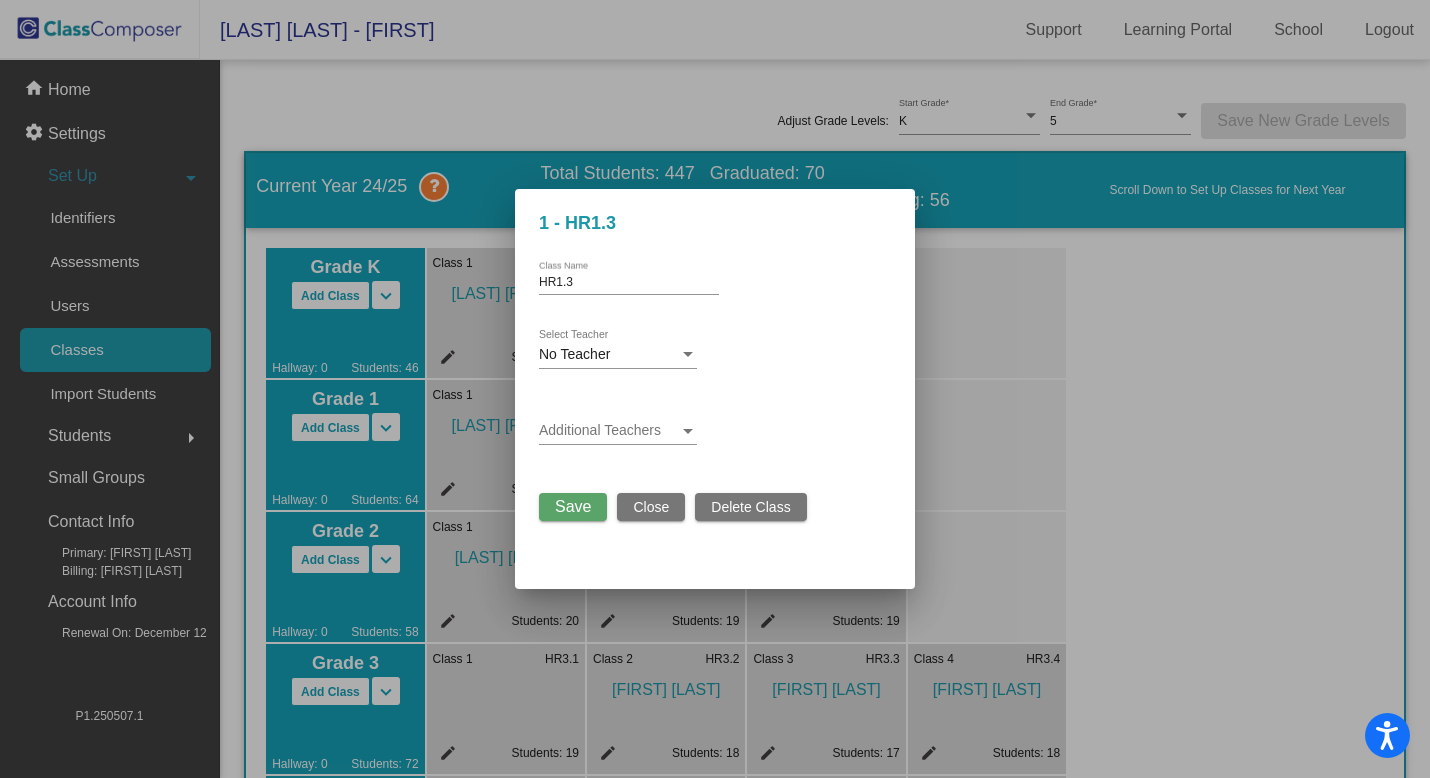 click on "No Teacher" at bounding box center [574, 354] 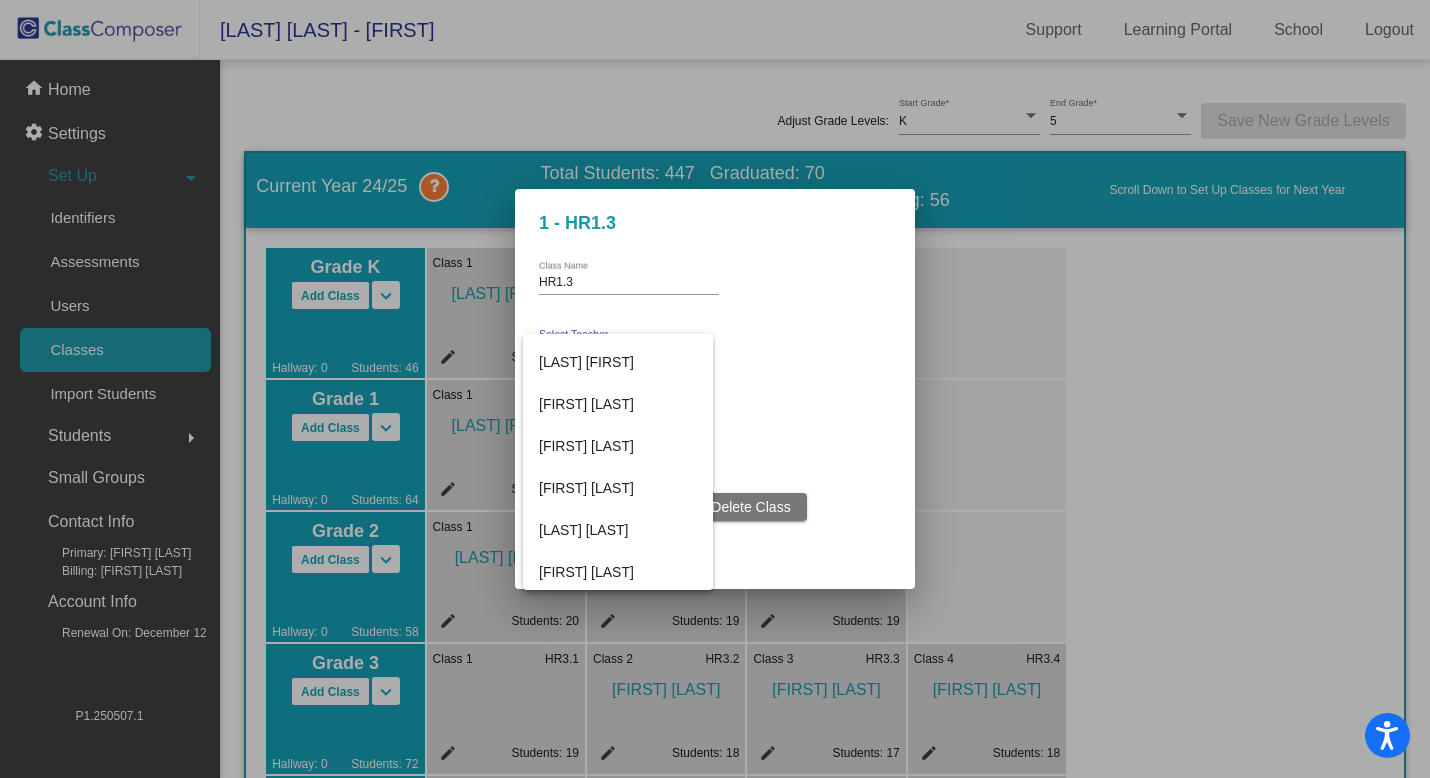 scroll, scrollTop: 423, scrollLeft: 0, axis: vertical 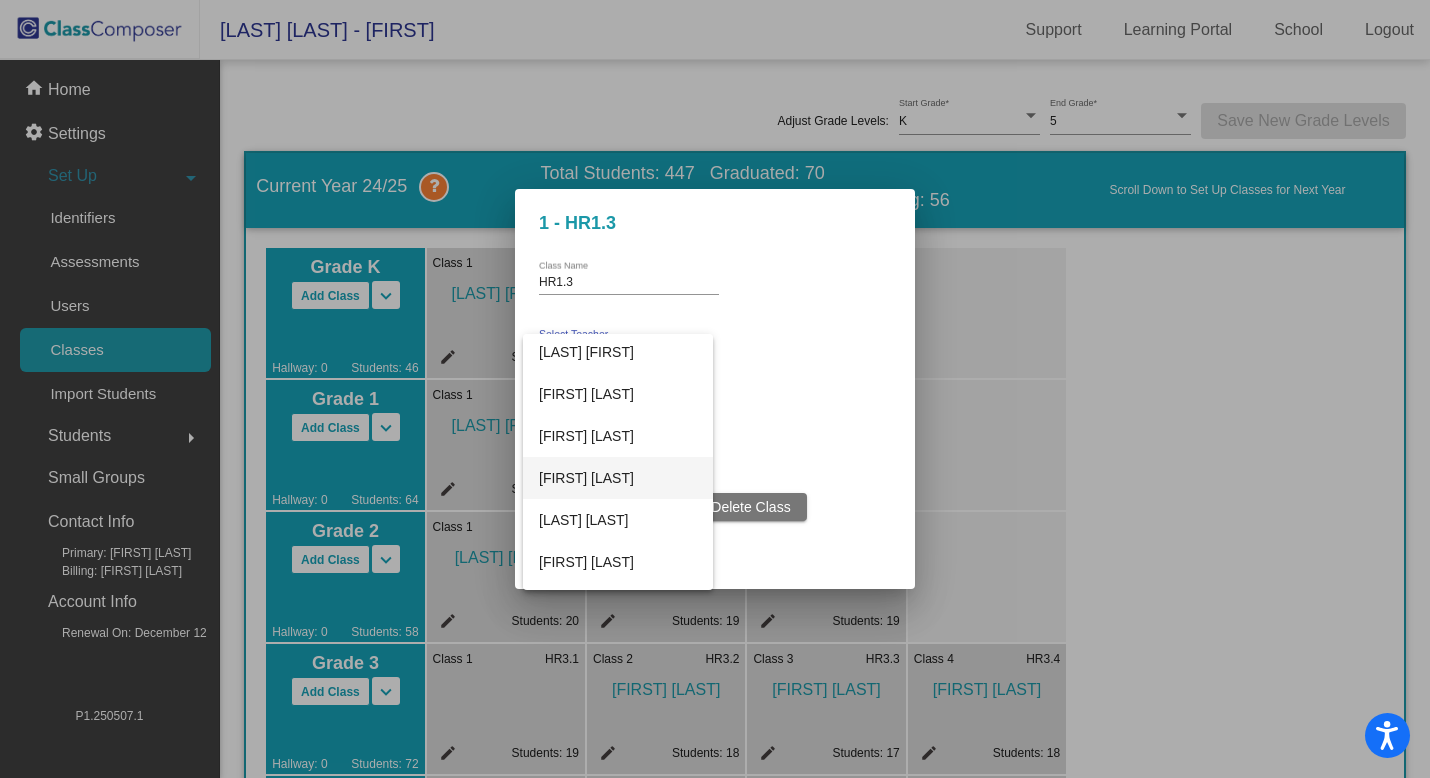 click on "Maureen Fallon" at bounding box center [618, 478] 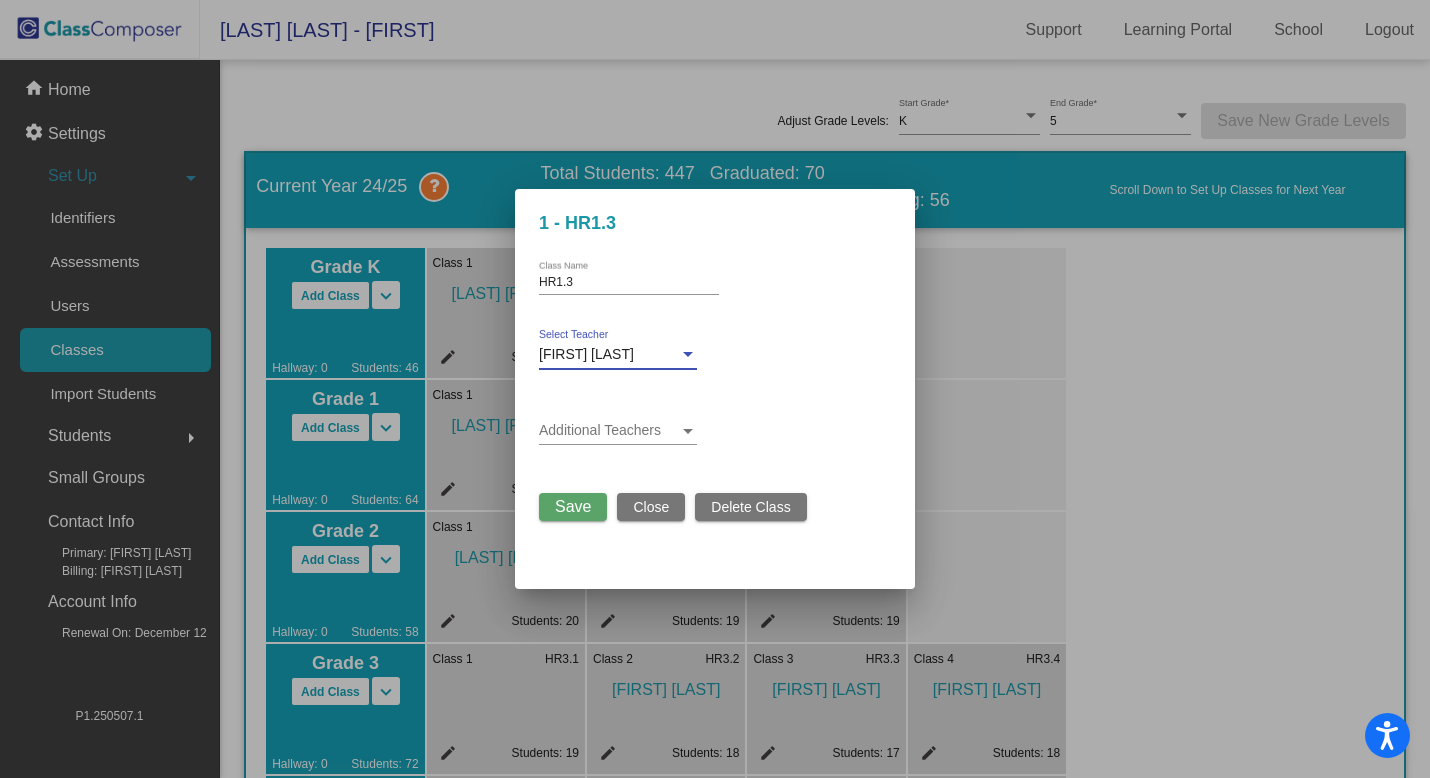 click on "Save" at bounding box center (573, 506) 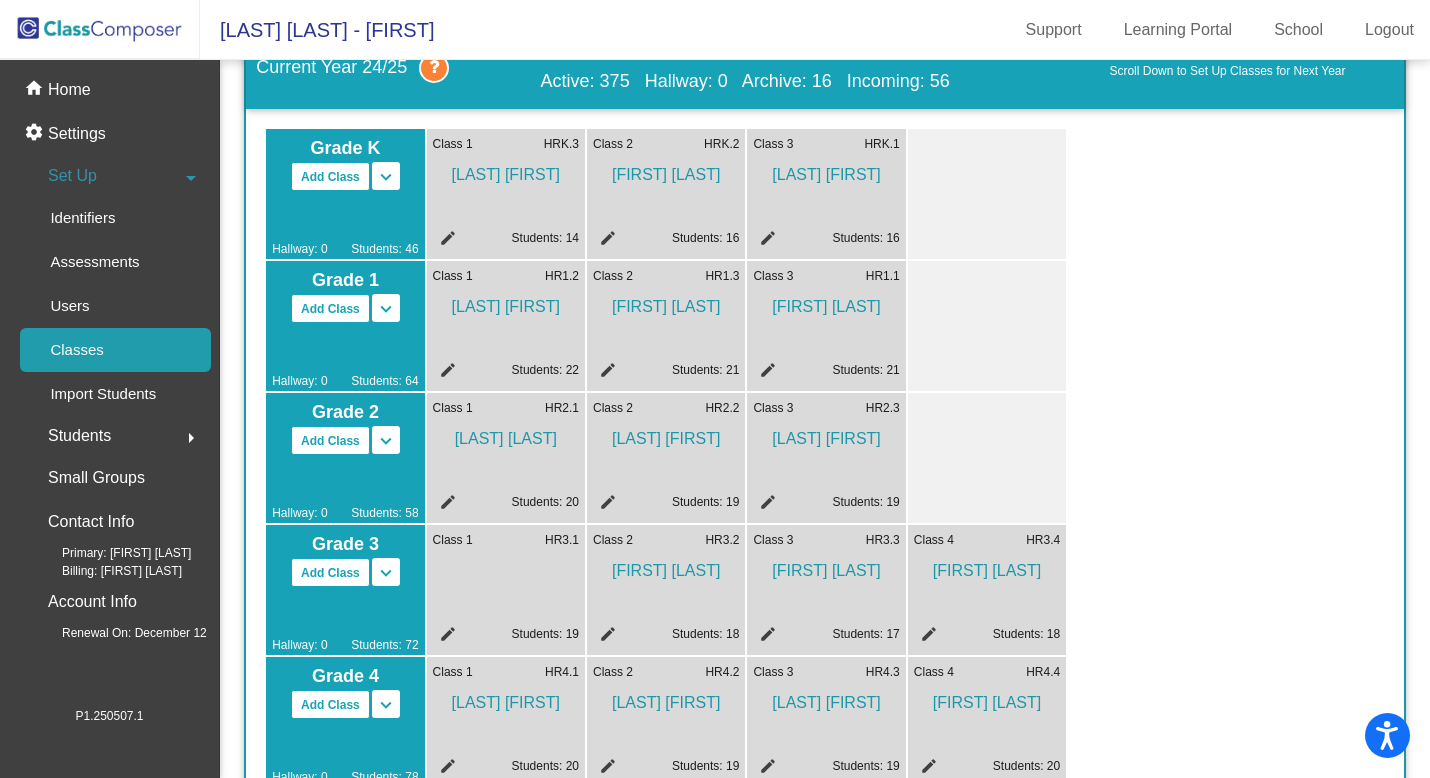 scroll, scrollTop: 0, scrollLeft: 0, axis: both 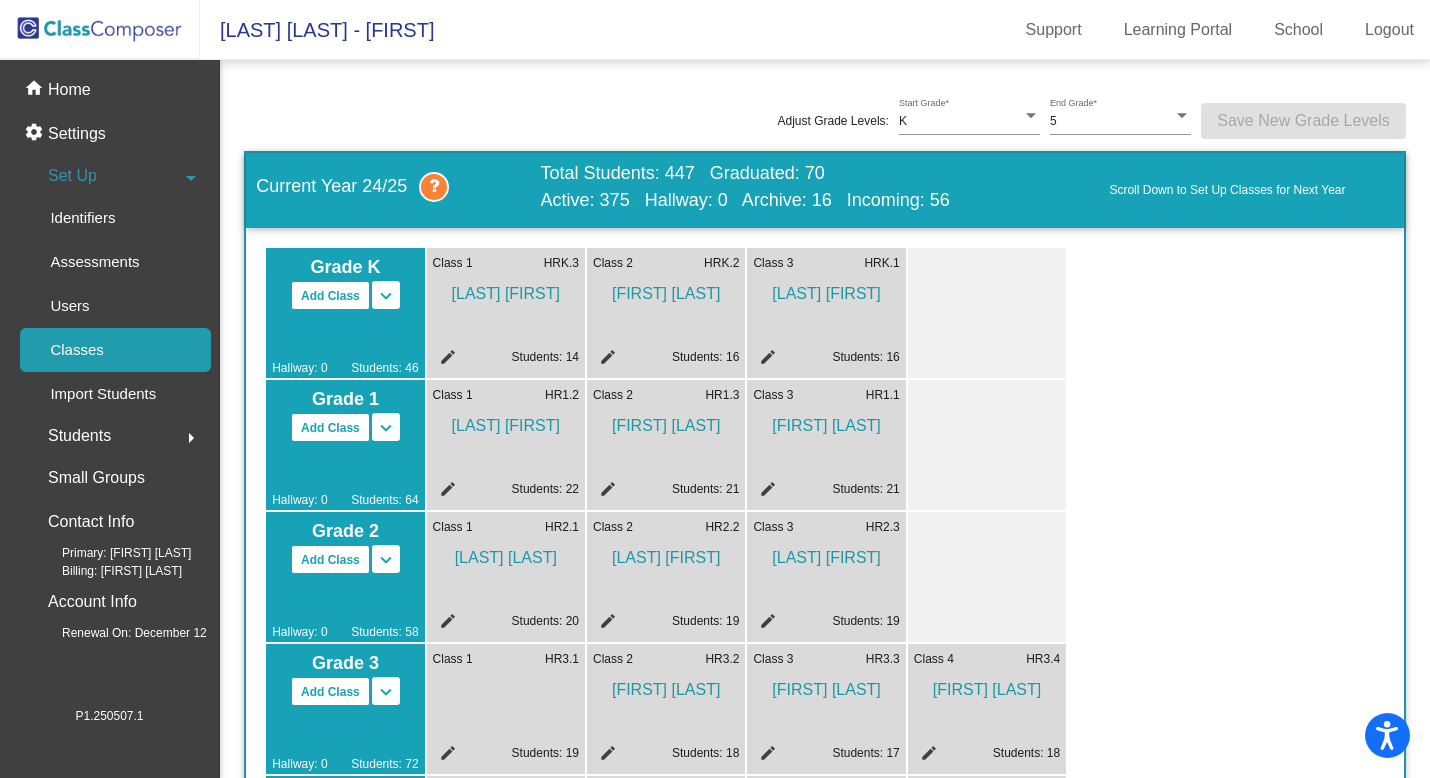 click on "edit" 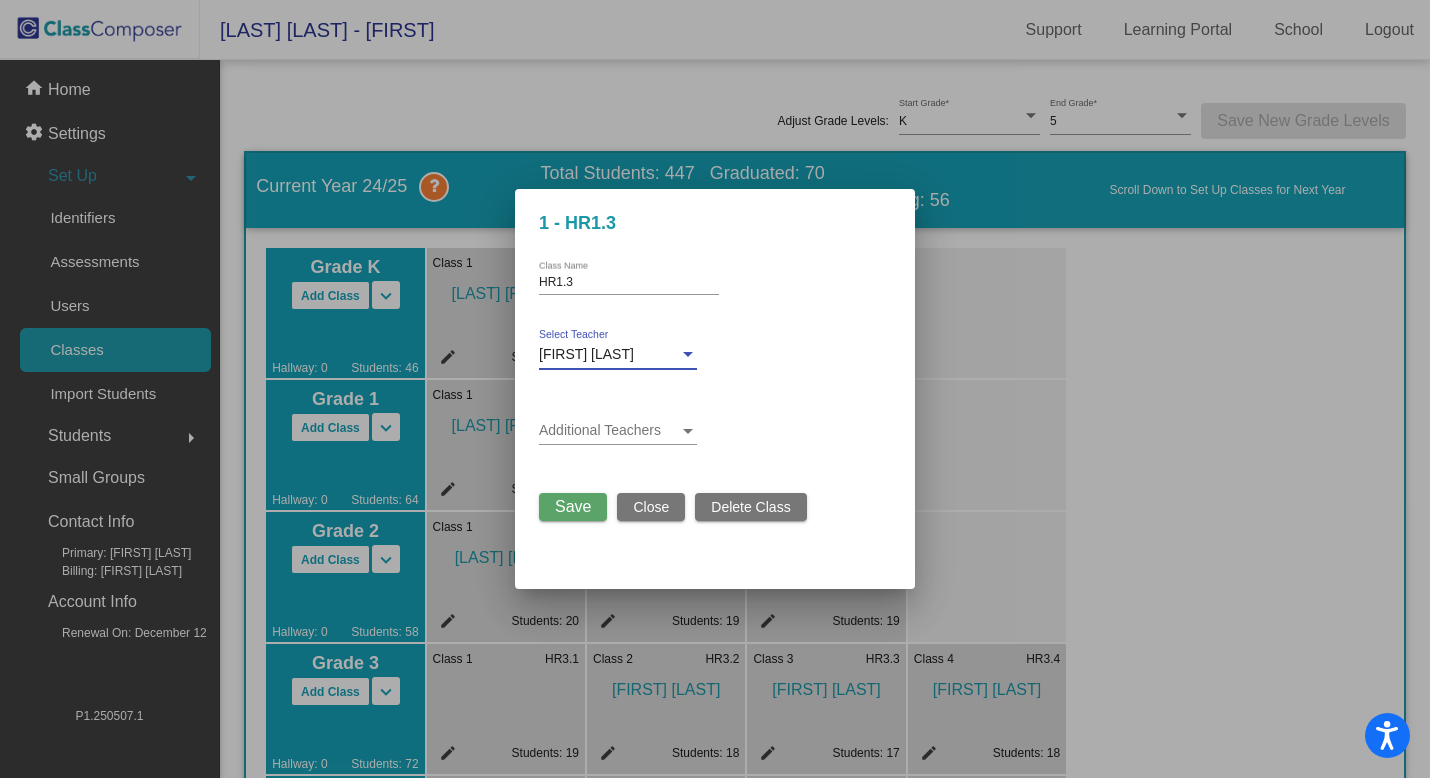 click at bounding box center (688, 354) 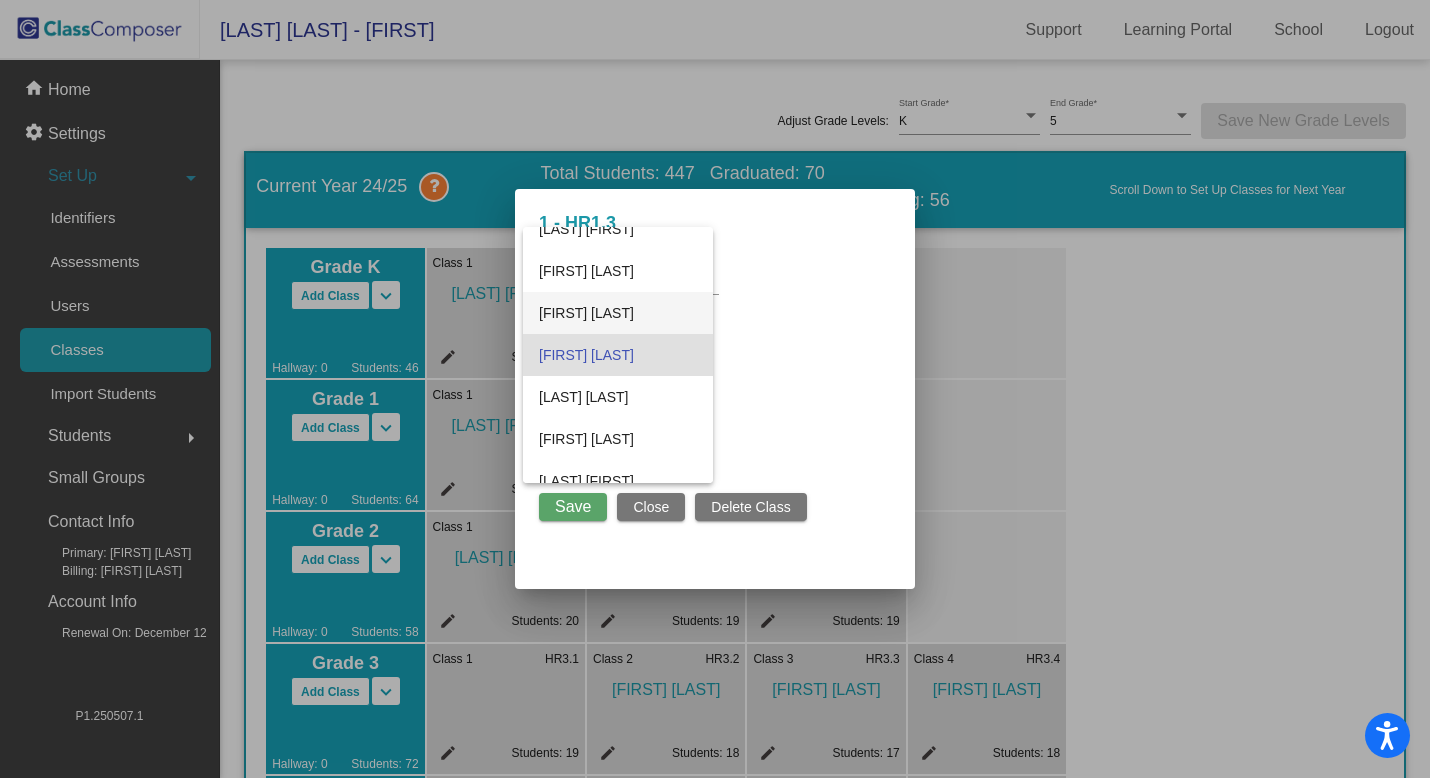 scroll, scrollTop: 0, scrollLeft: 0, axis: both 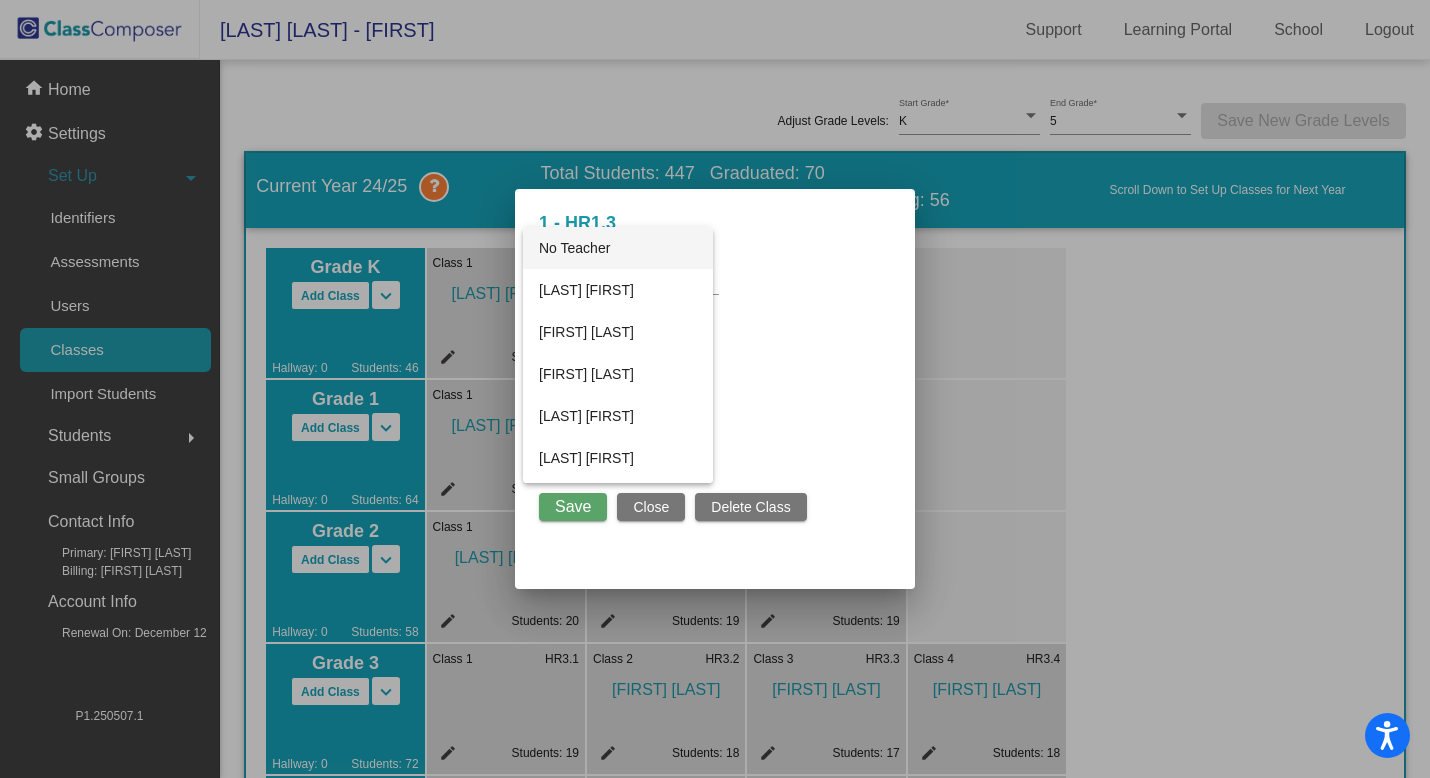 click on "No Teacher" at bounding box center [618, 248] 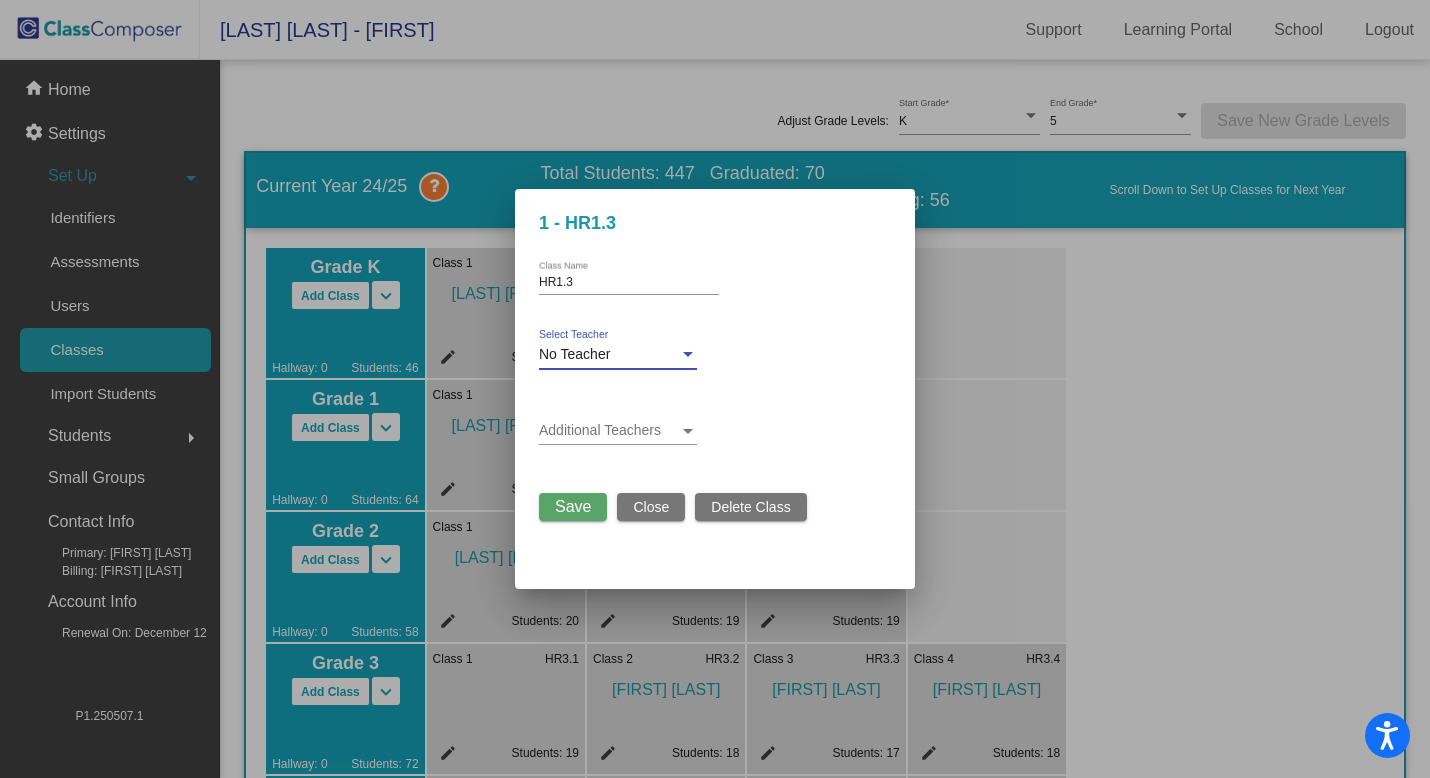 click on "Save" at bounding box center (573, 506) 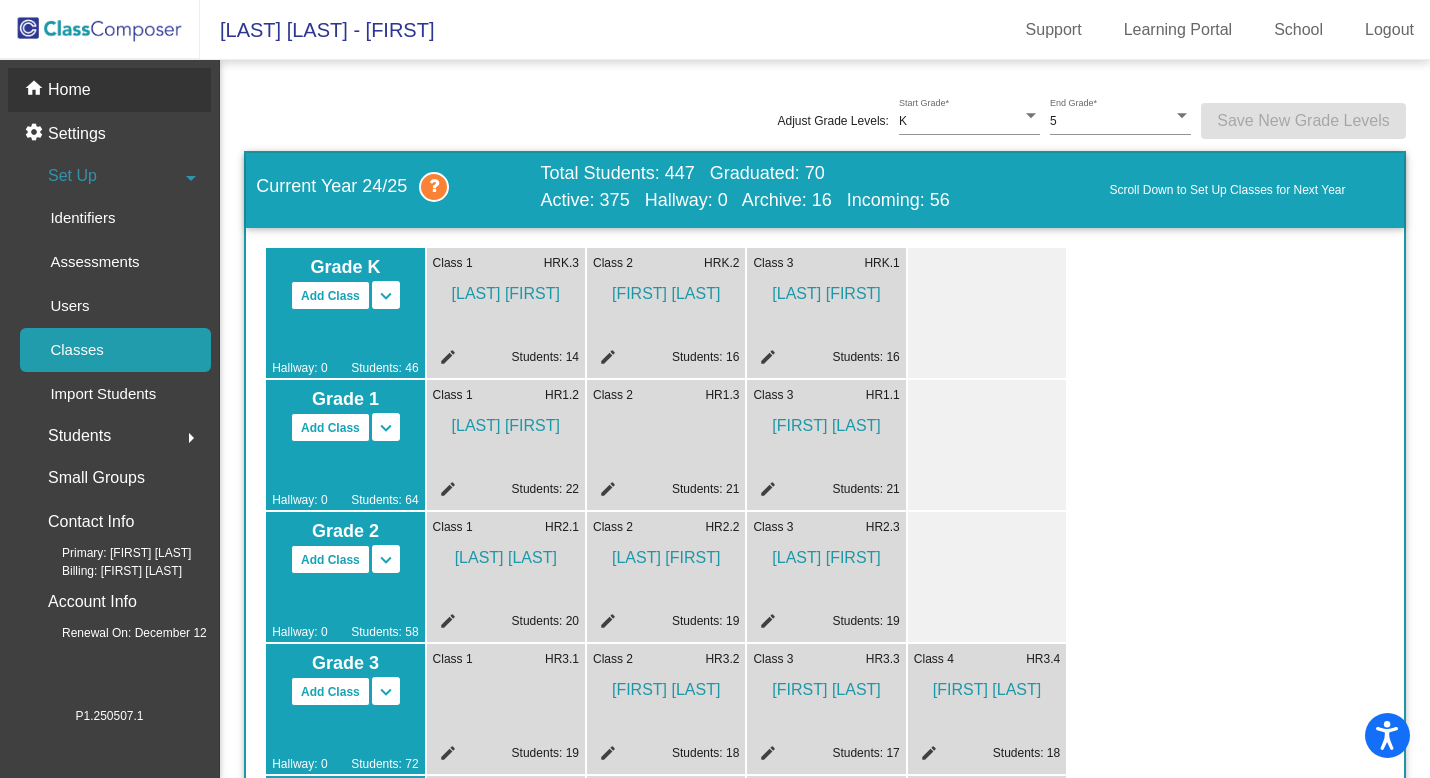 click on "Home" 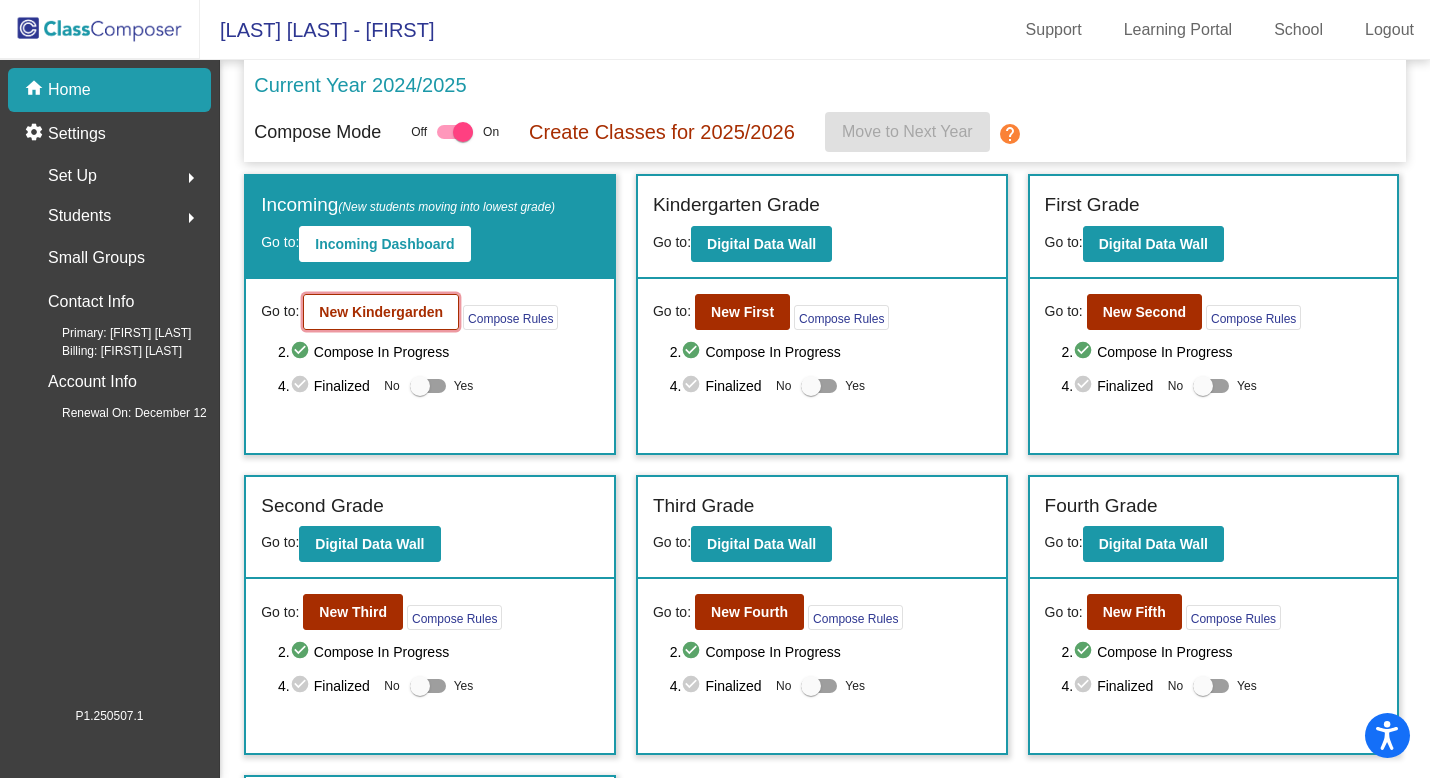 click on "New Kindergarden" 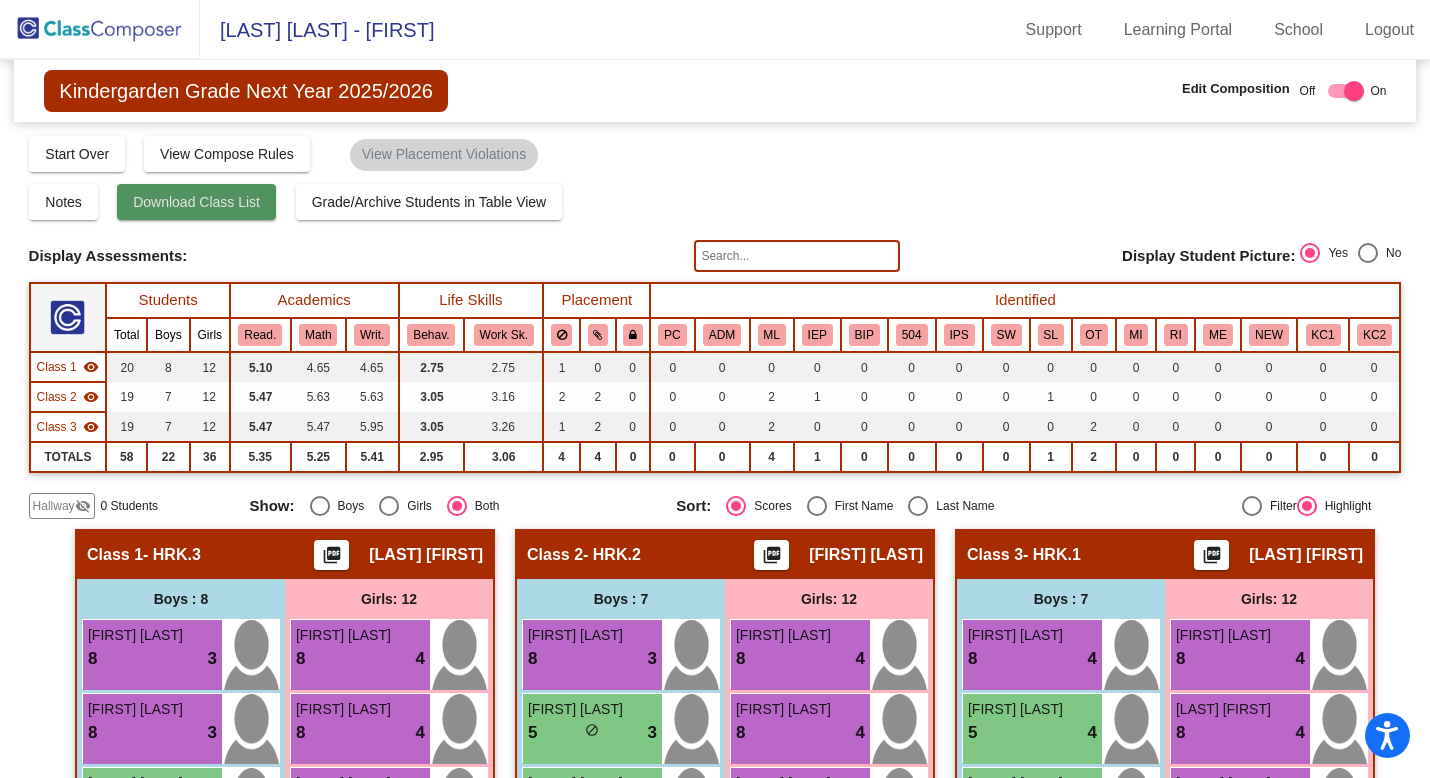 click on "Download Class List" 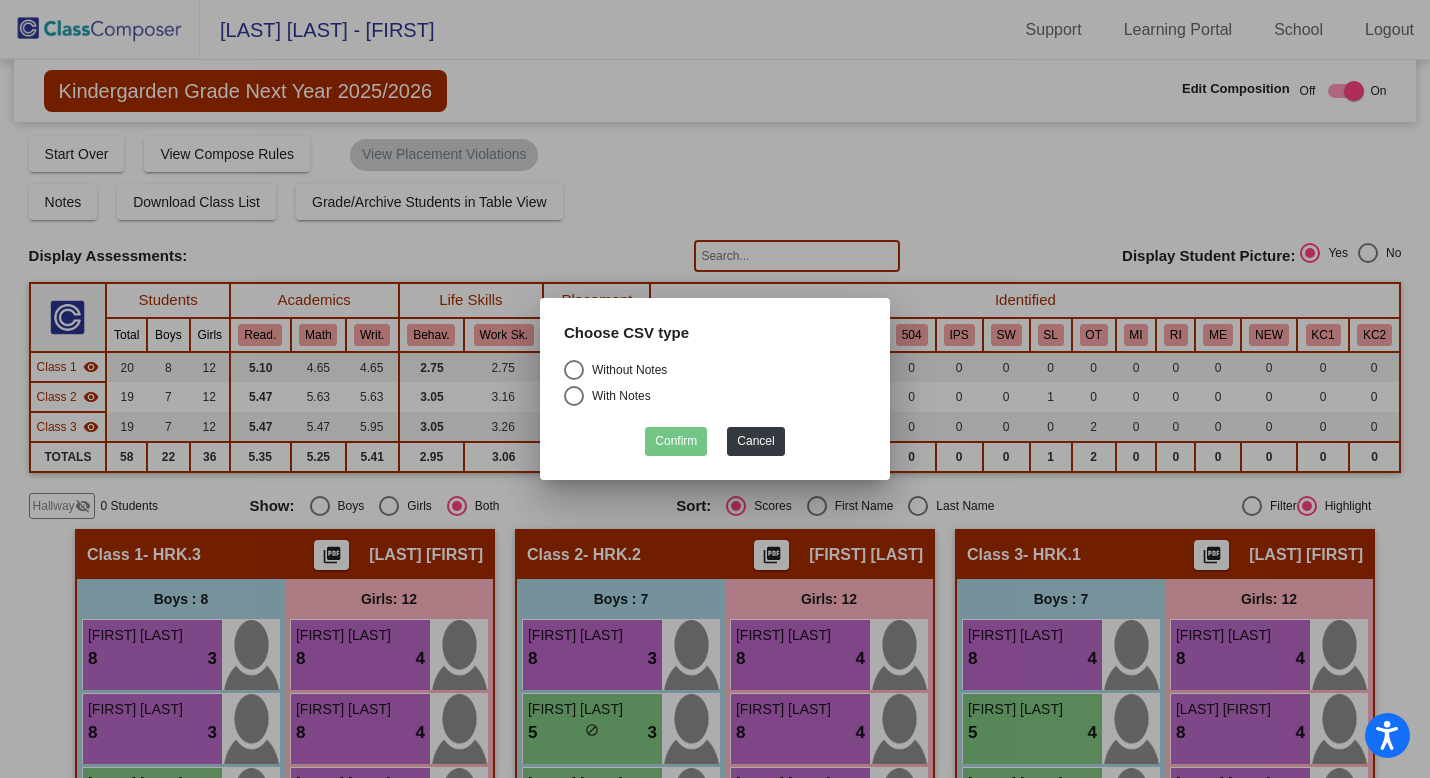 click at bounding box center (574, 370) 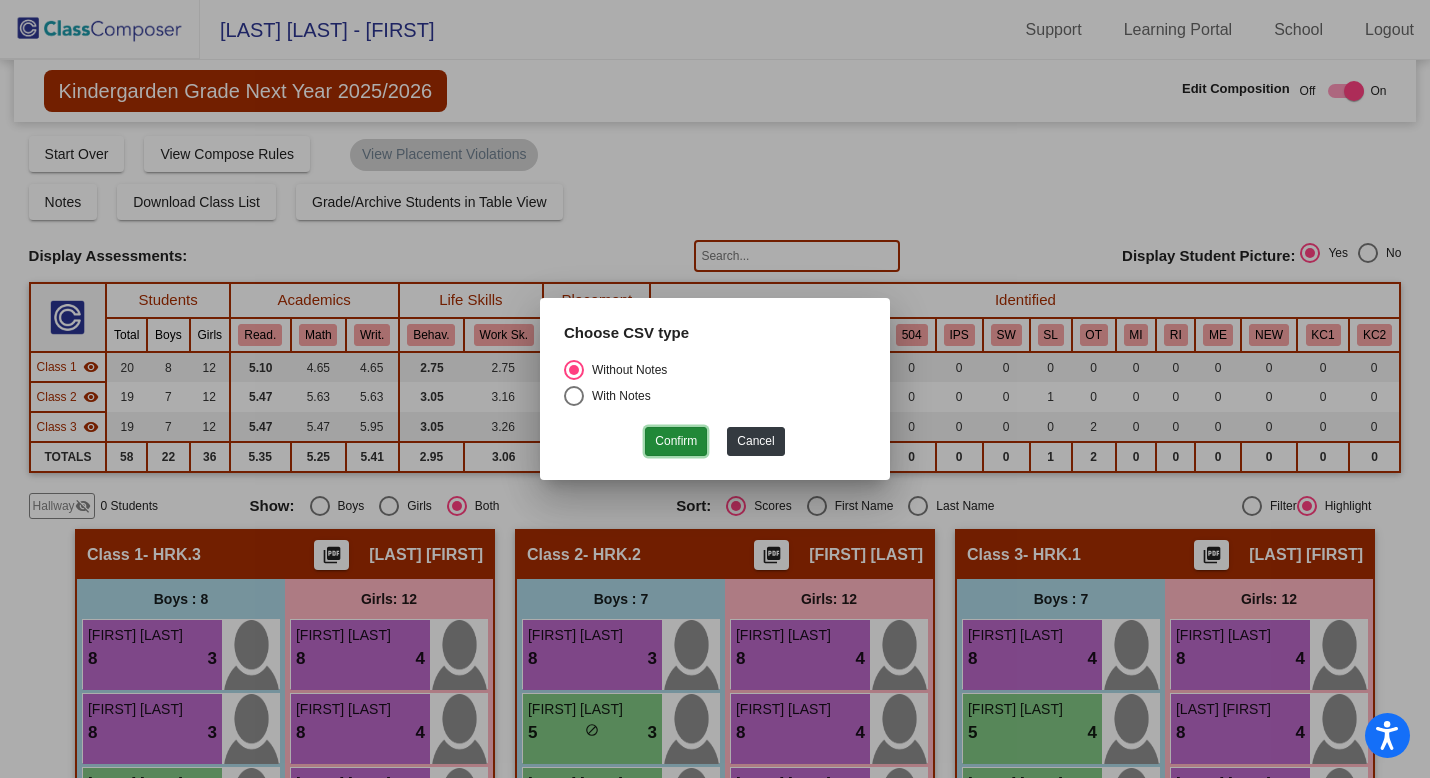 click on "Confirm" at bounding box center (676, 441) 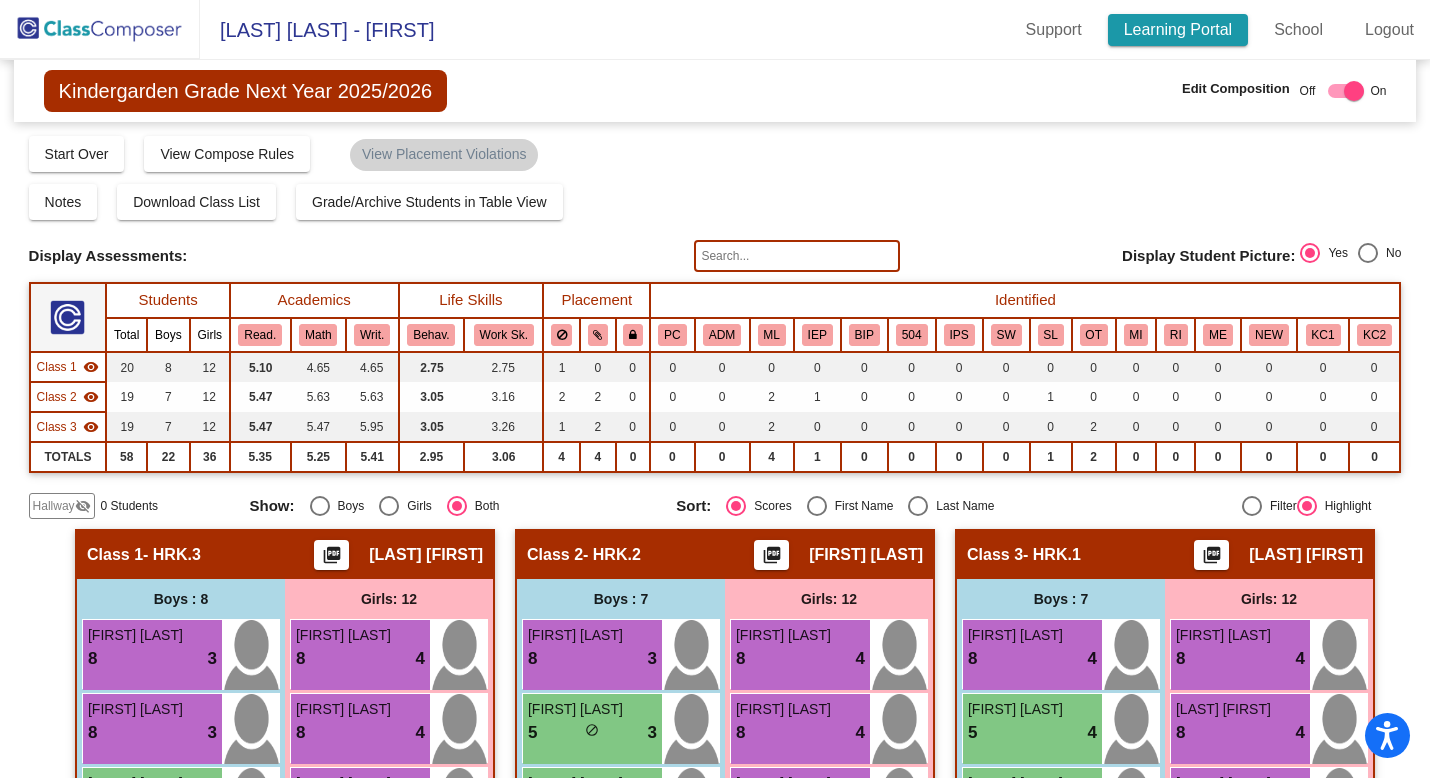 click on "Learning Portal" 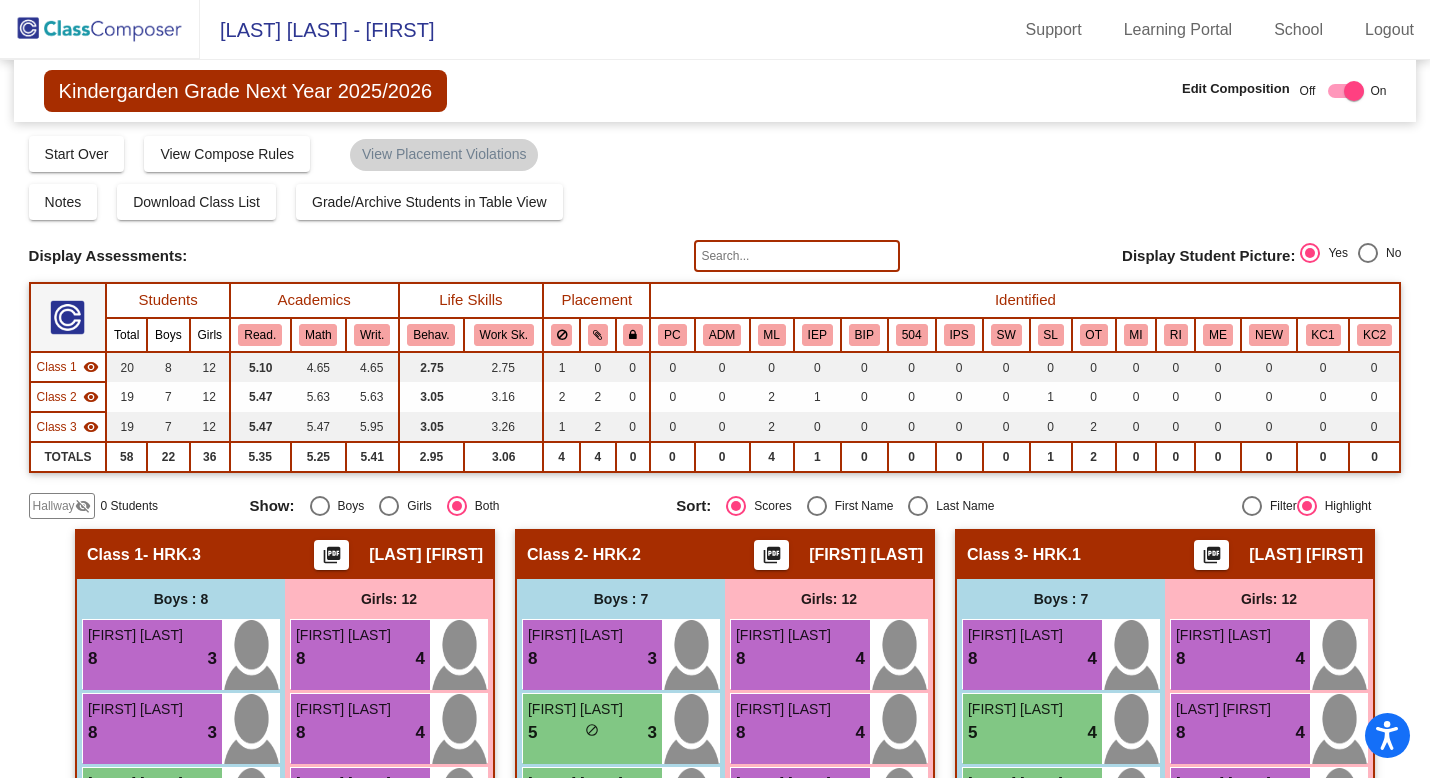 click 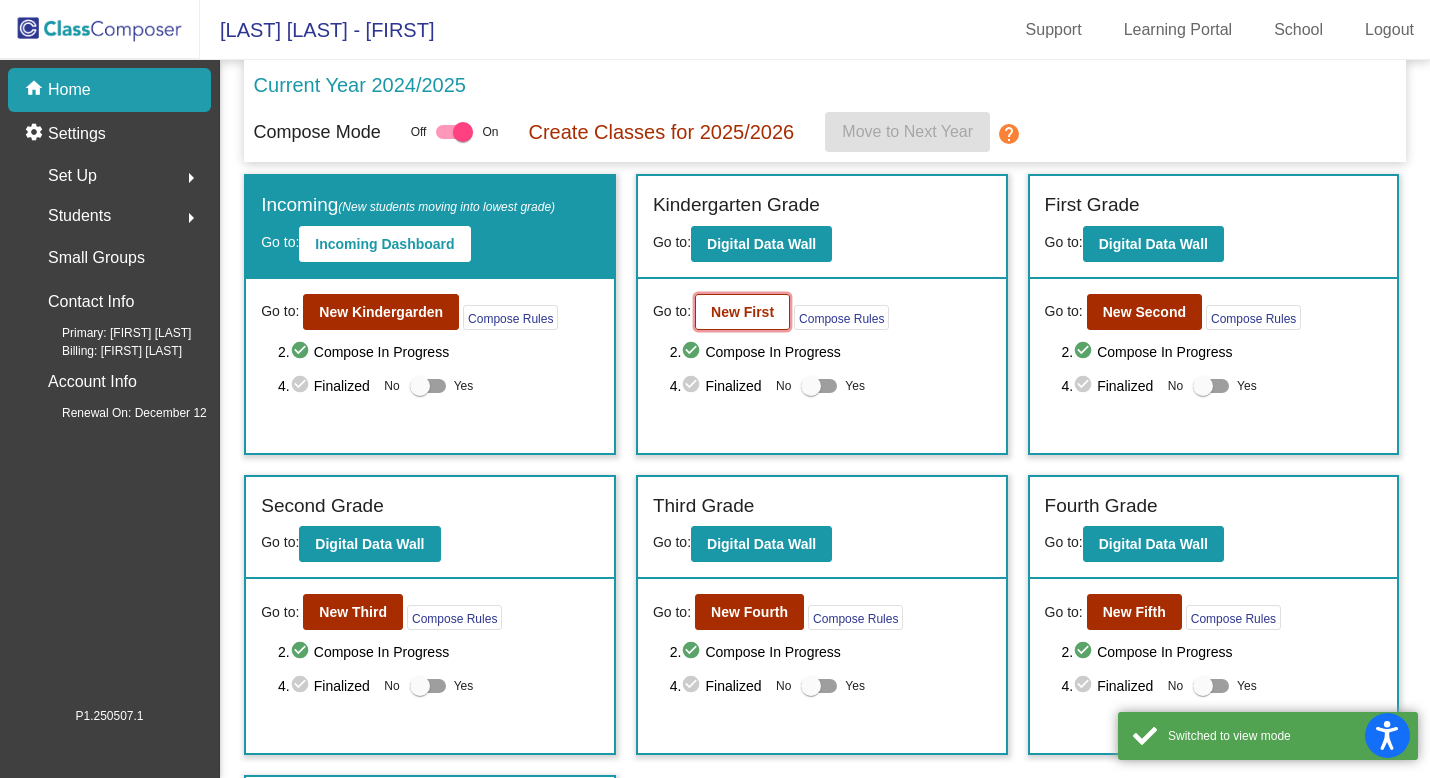 click on "New First" 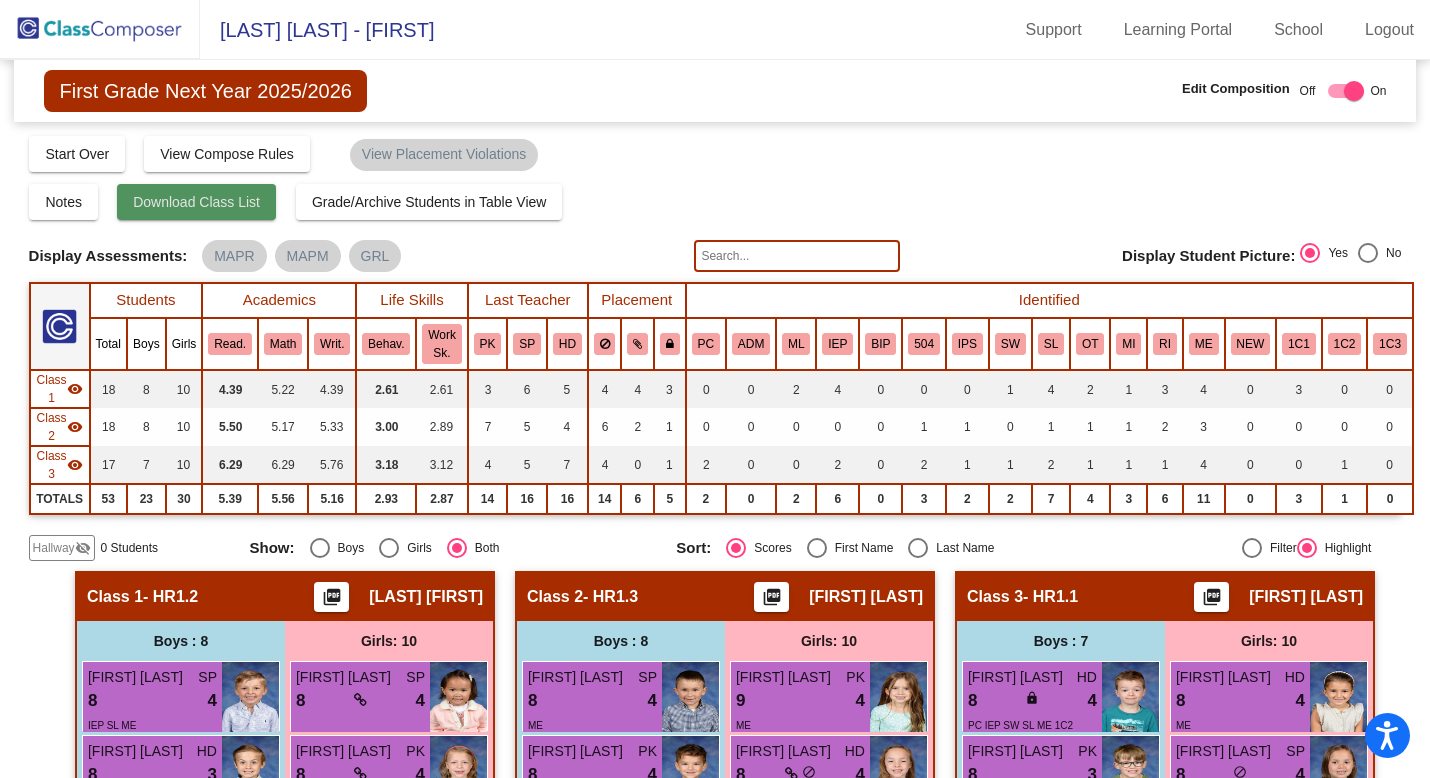click on "Download Class List" 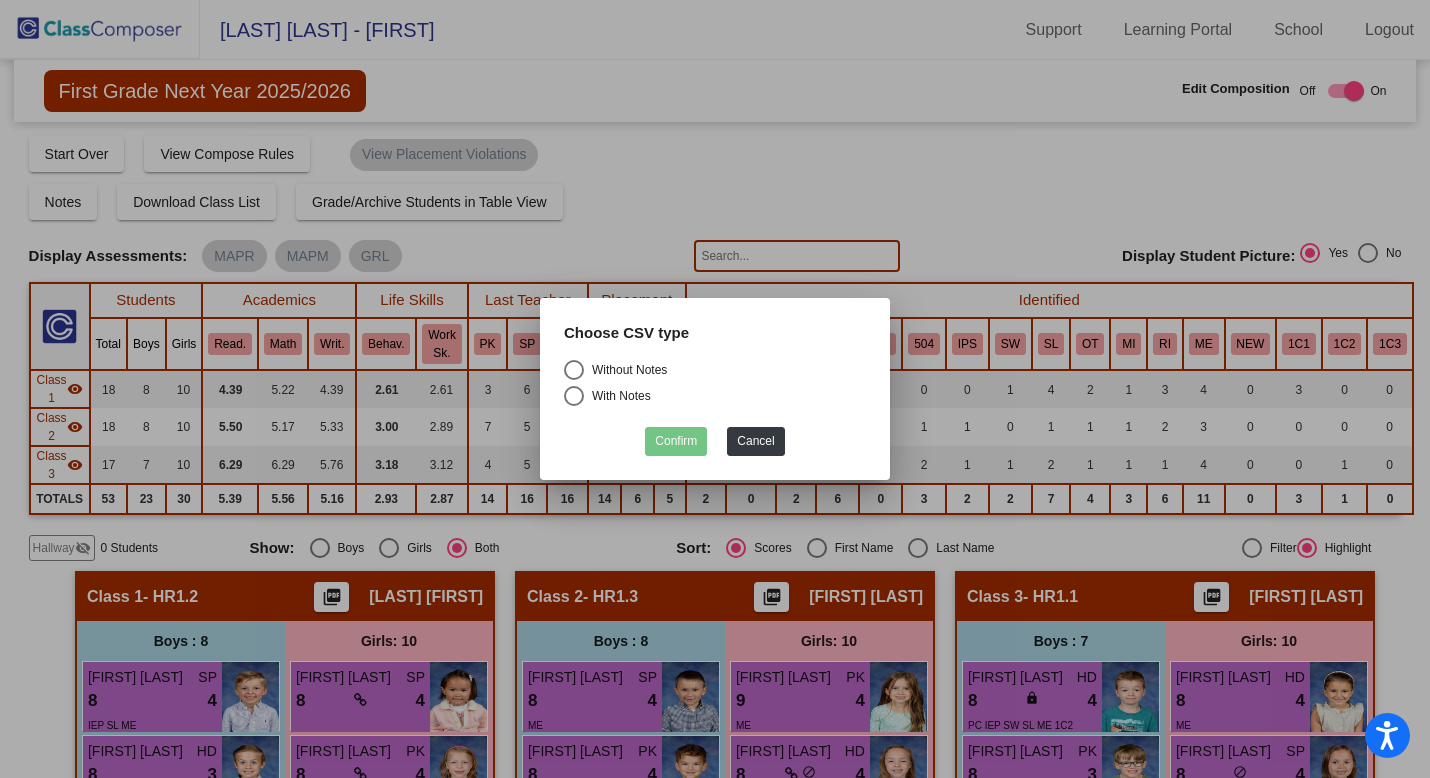 click at bounding box center (574, 370) 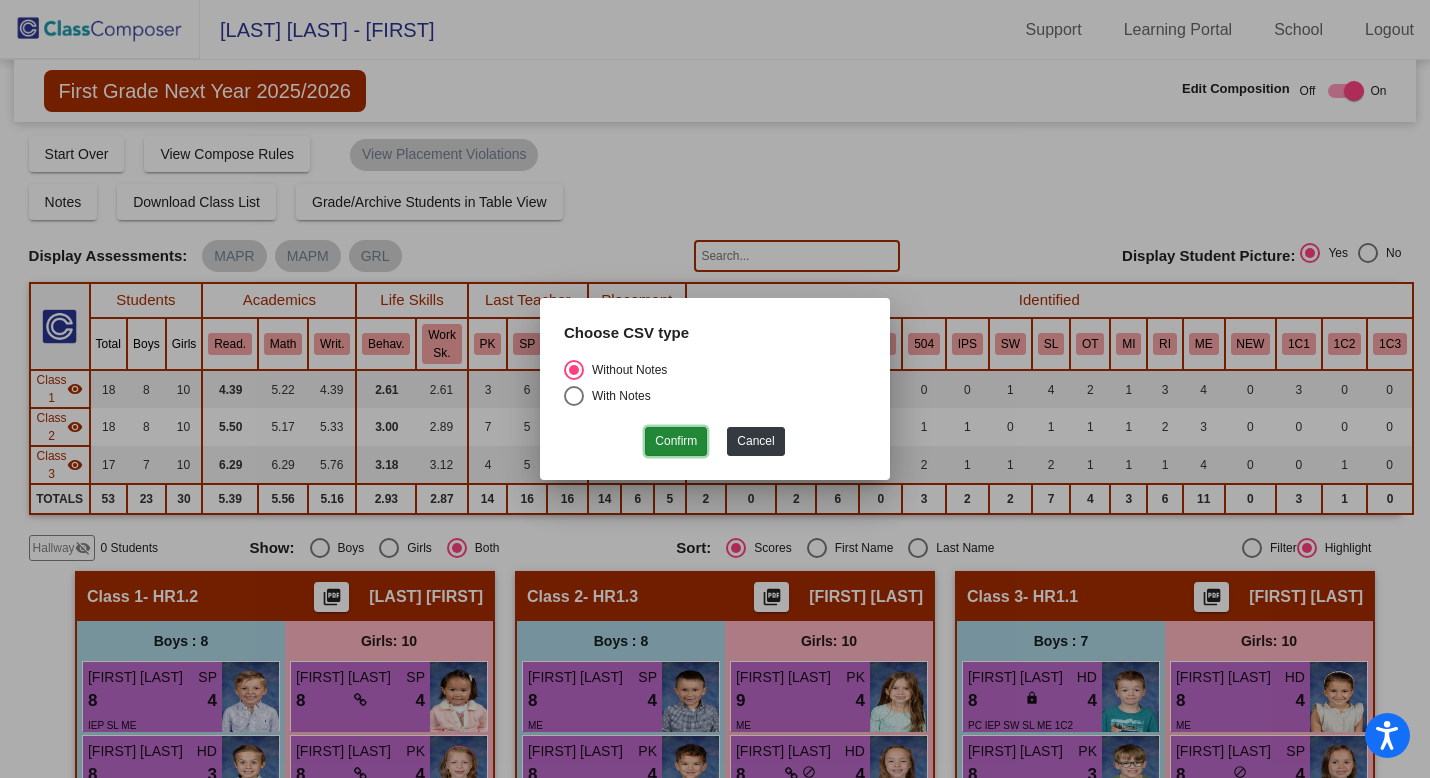 click on "Confirm" at bounding box center [676, 441] 